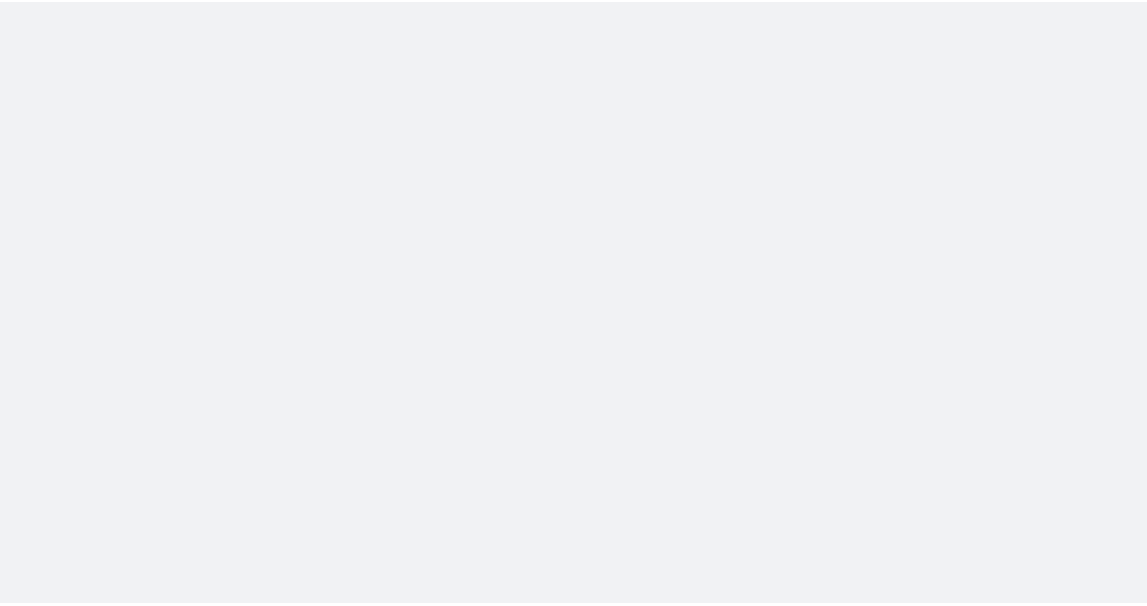 scroll, scrollTop: 0, scrollLeft: 0, axis: both 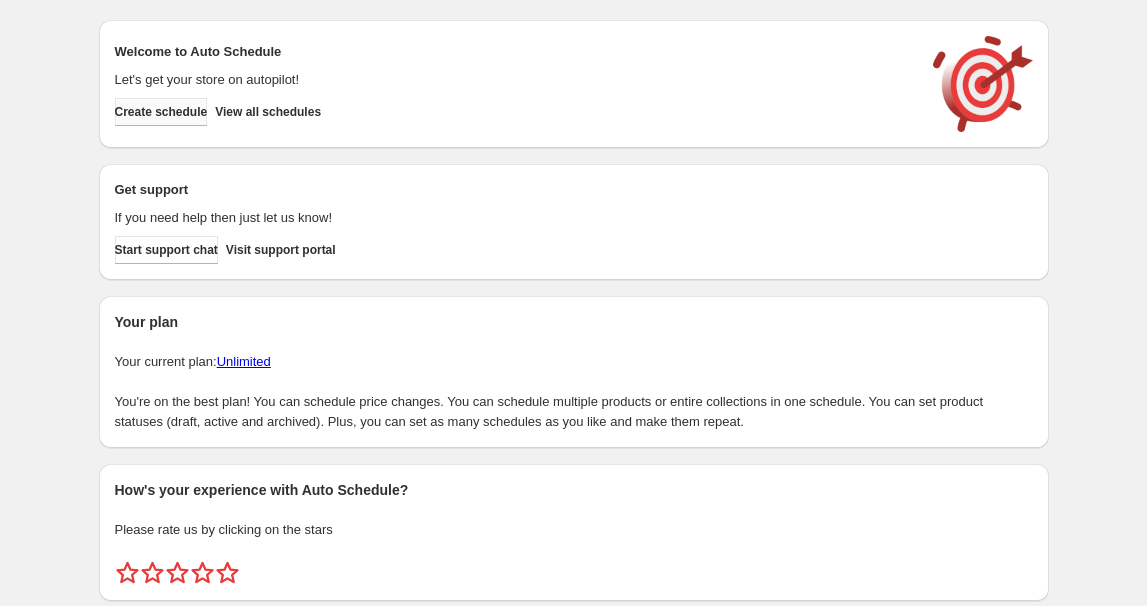 click on "Create schedule" at bounding box center [161, 112] 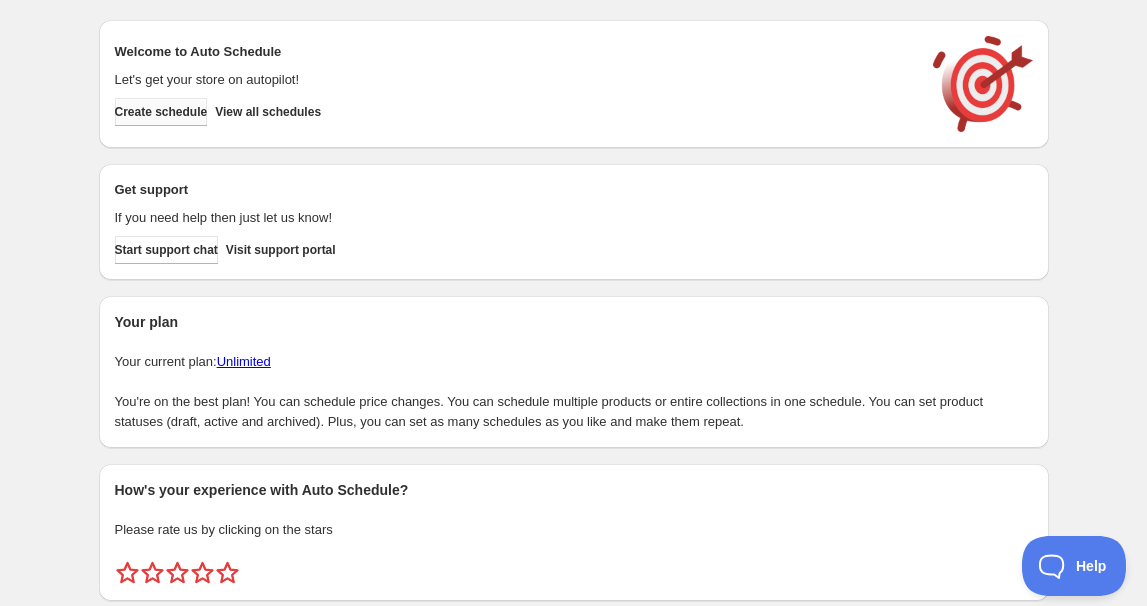 scroll, scrollTop: 0, scrollLeft: 0, axis: both 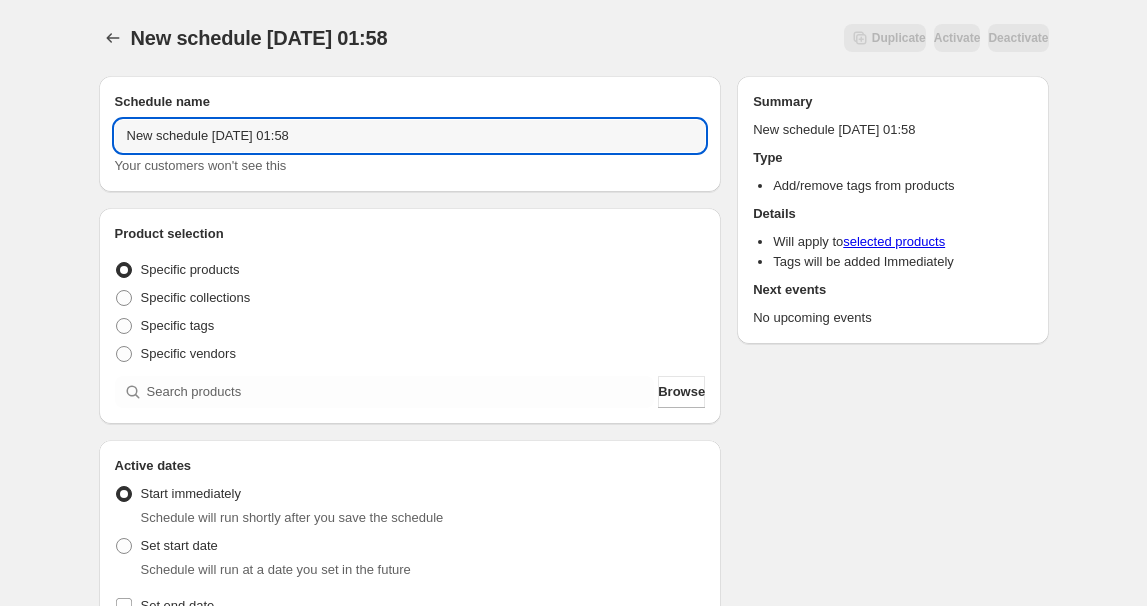 drag, startPoint x: 207, startPoint y: 133, endPoint x: -6, endPoint y: 133, distance: 213 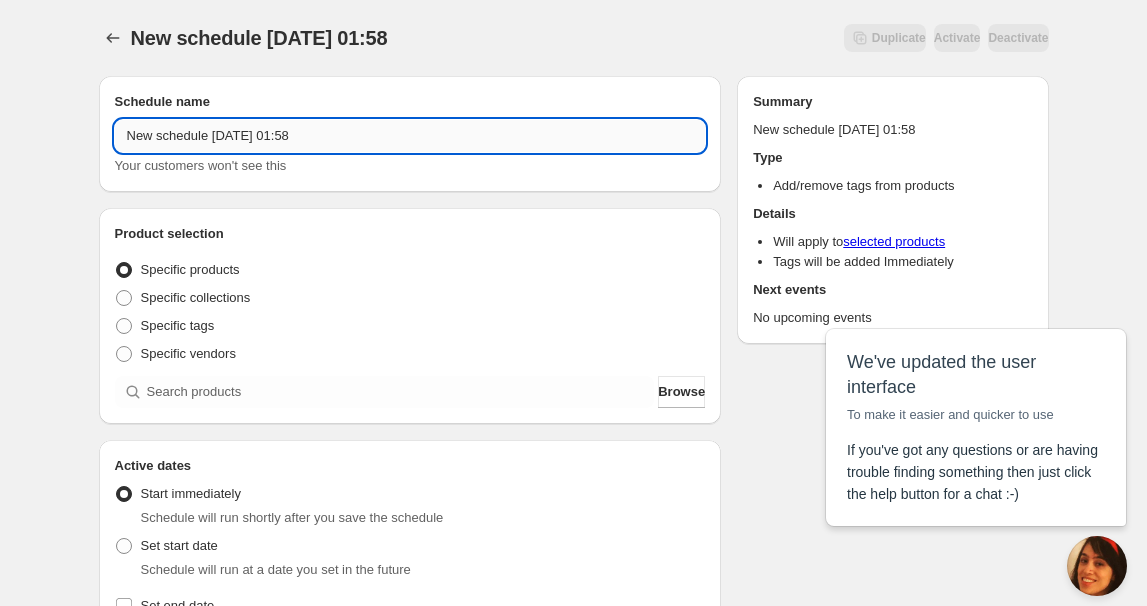 scroll, scrollTop: 0, scrollLeft: 0, axis: both 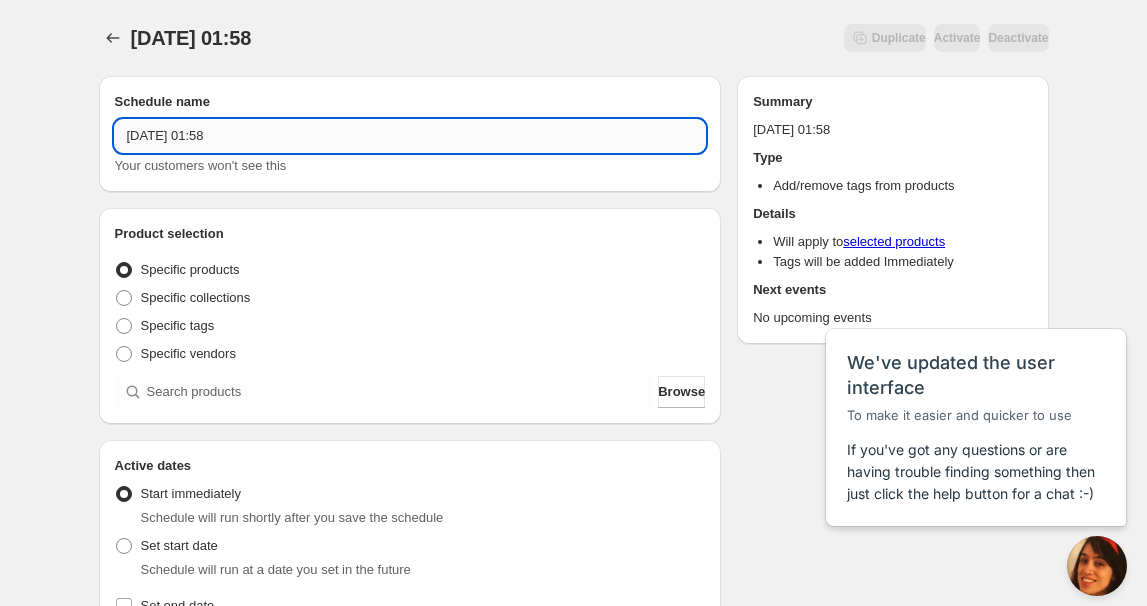 click on "[DATE] 01:58" at bounding box center [410, 136] 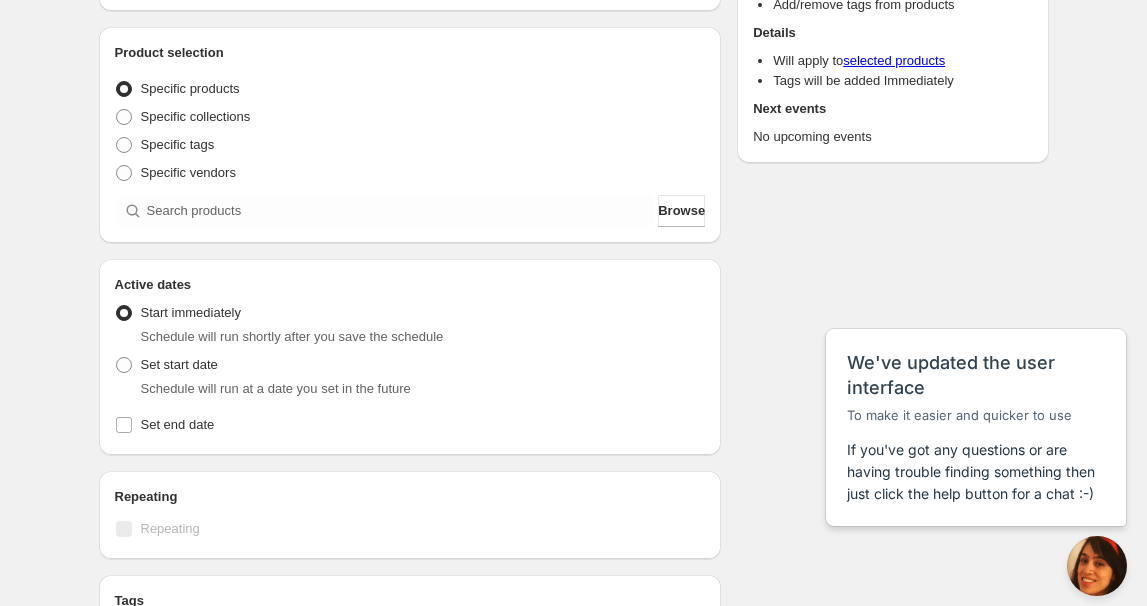 scroll, scrollTop: 272, scrollLeft: 0, axis: vertical 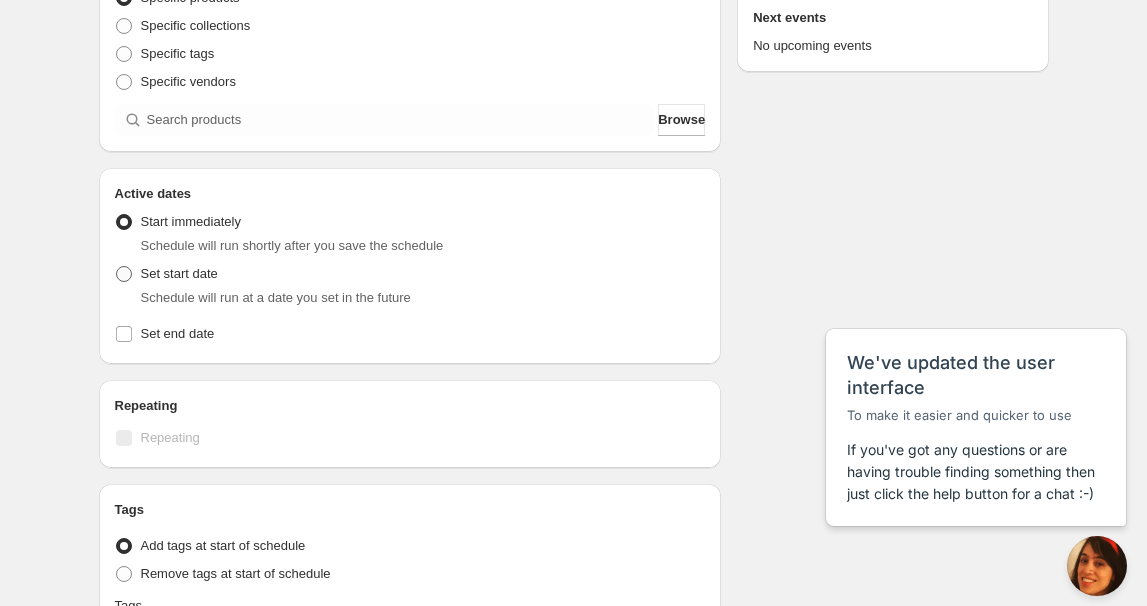 type on "[DATE] 4am" 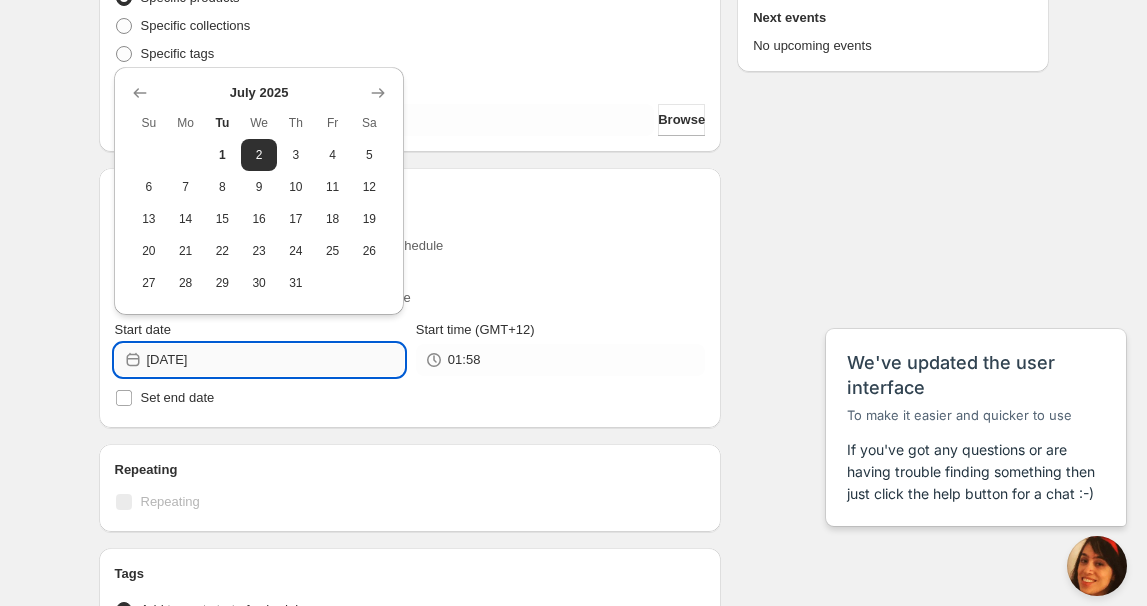drag, startPoint x: 208, startPoint y: 354, endPoint x: 214, endPoint y: 368, distance: 15.231546 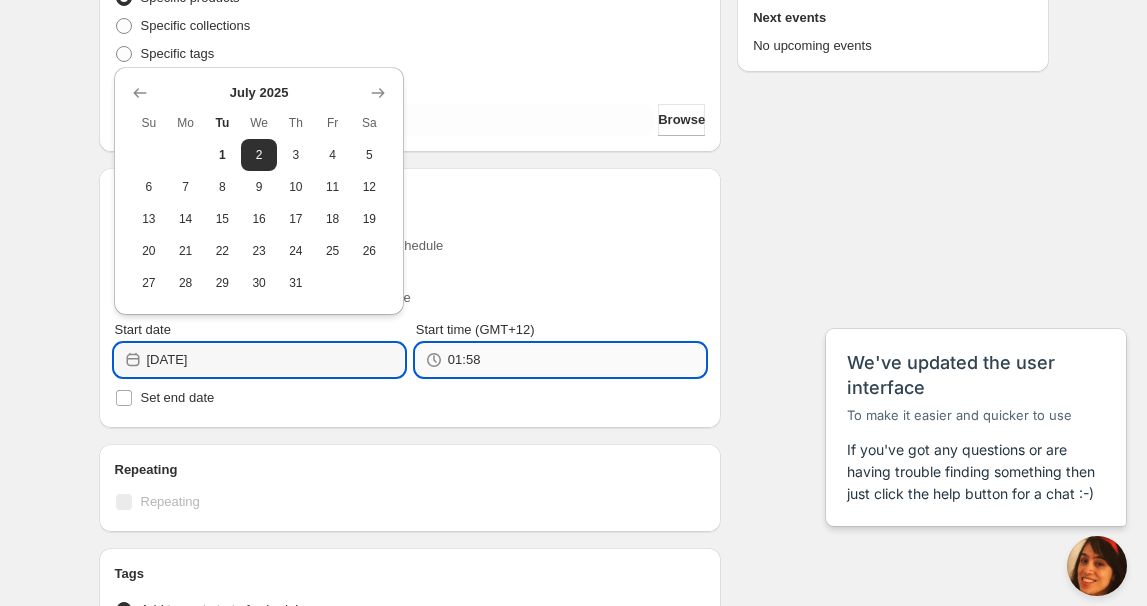 click on "01:58" at bounding box center (576, 360) 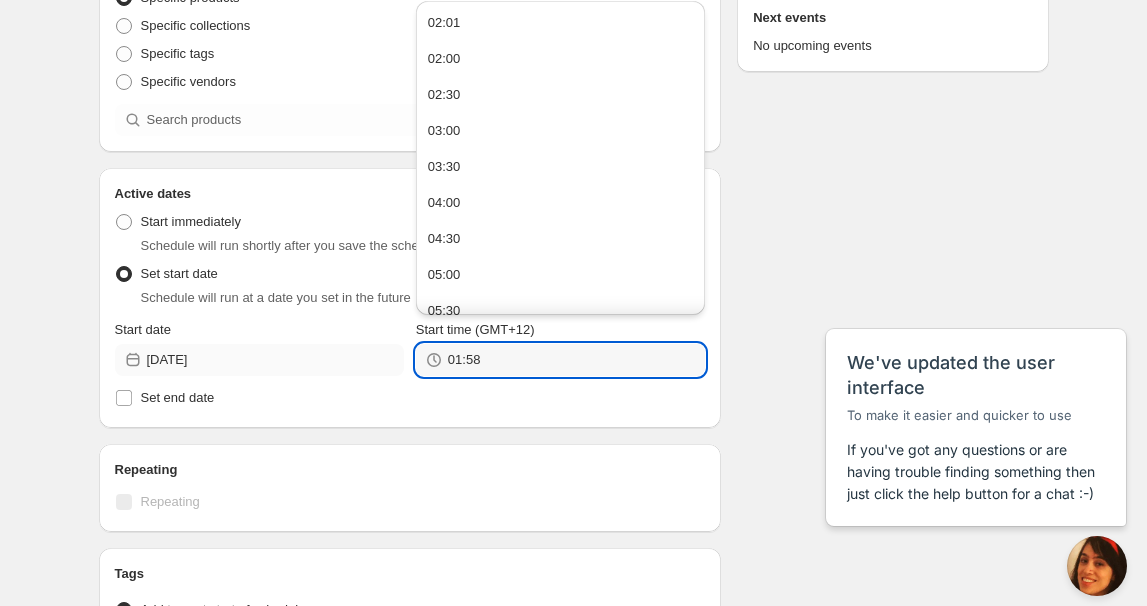 drag, startPoint x: 504, startPoint y: 365, endPoint x: 367, endPoint y: 420, distance: 147.62791 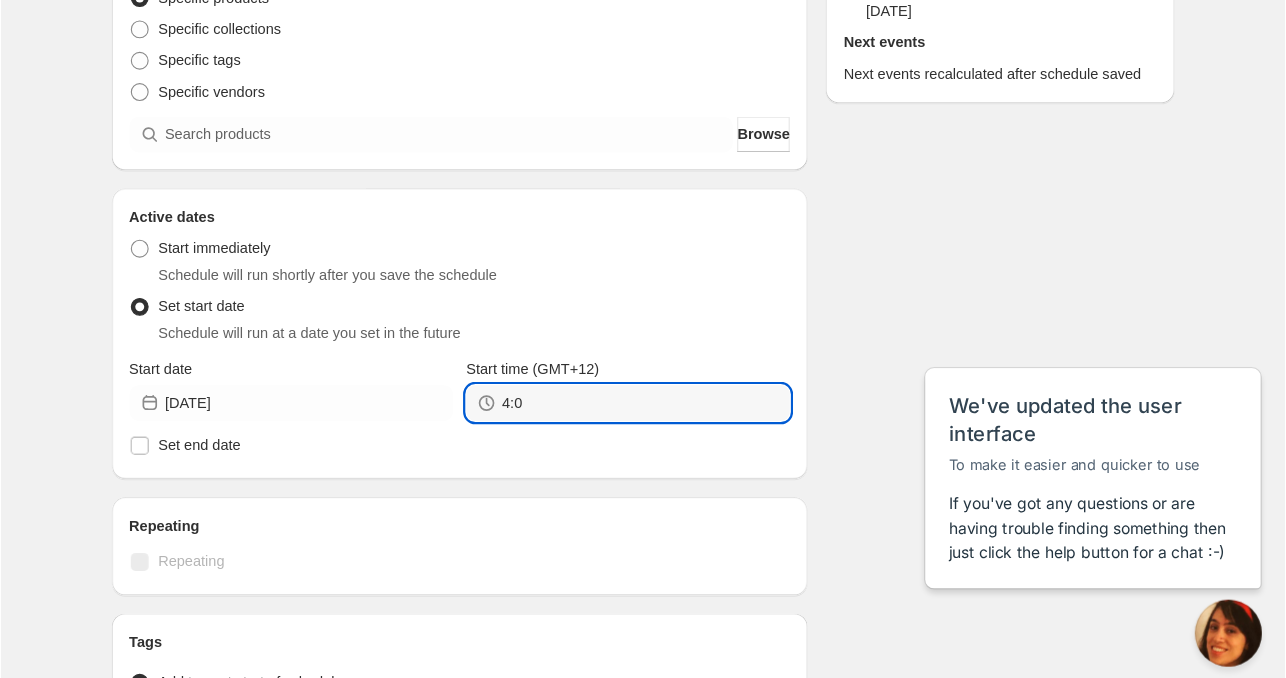 scroll, scrollTop: 272, scrollLeft: 0, axis: vertical 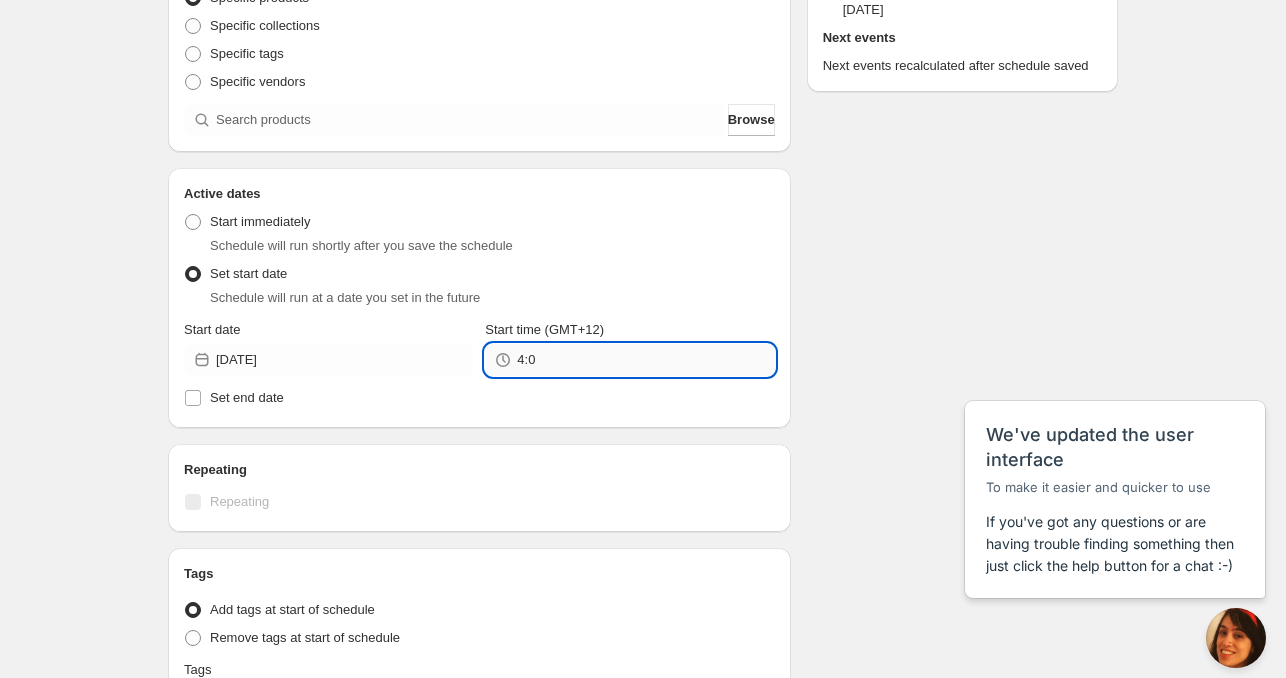 click on "4:0" at bounding box center [645, 360] 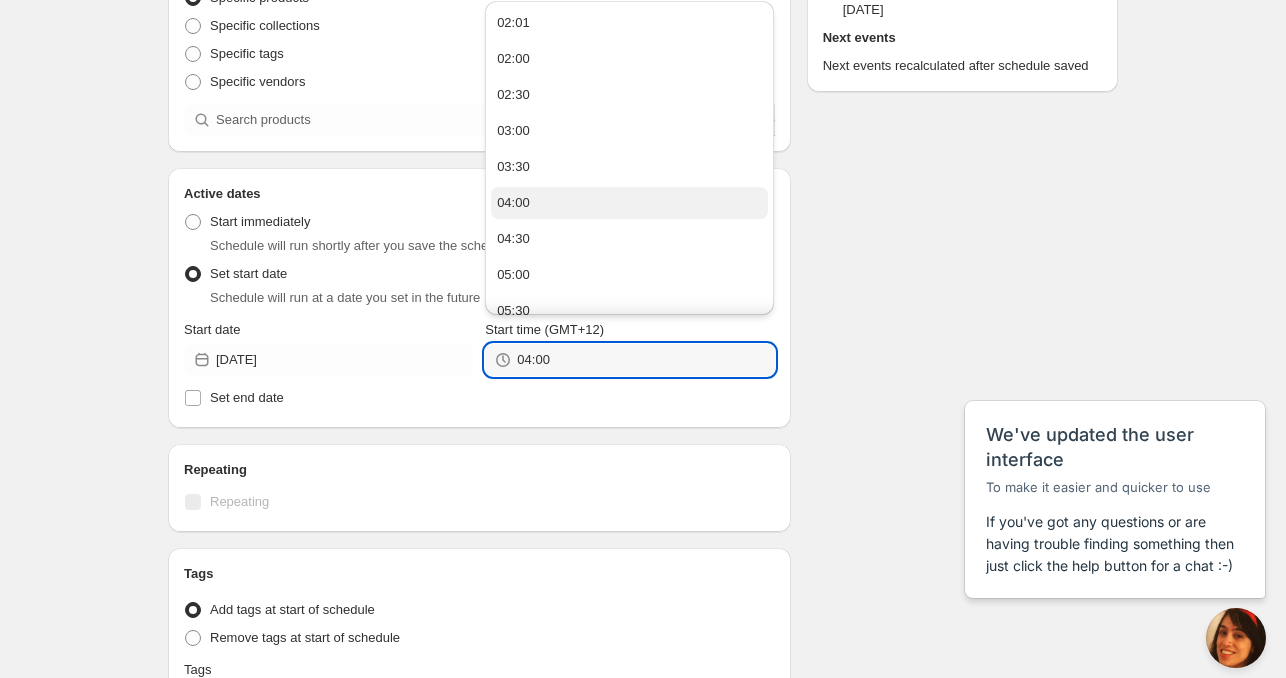 click on "04:00" at bounding box center [629, 203] 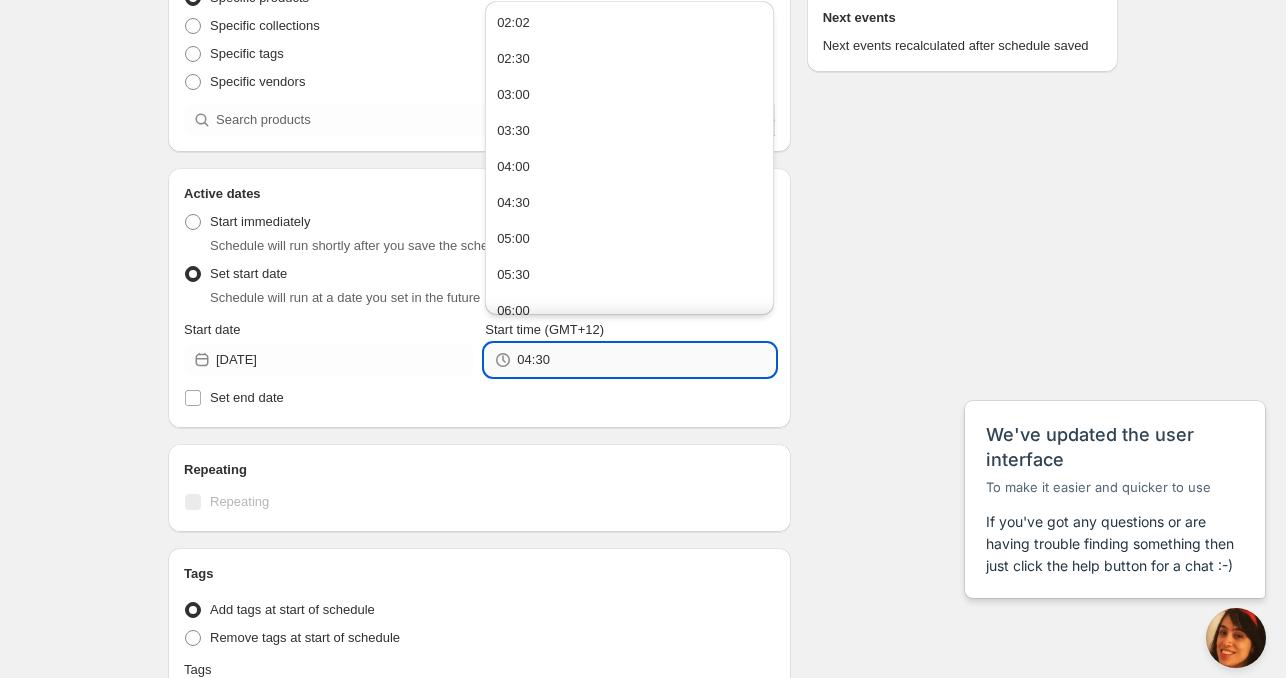 click on "04:30" at bounding box center (645, 360) 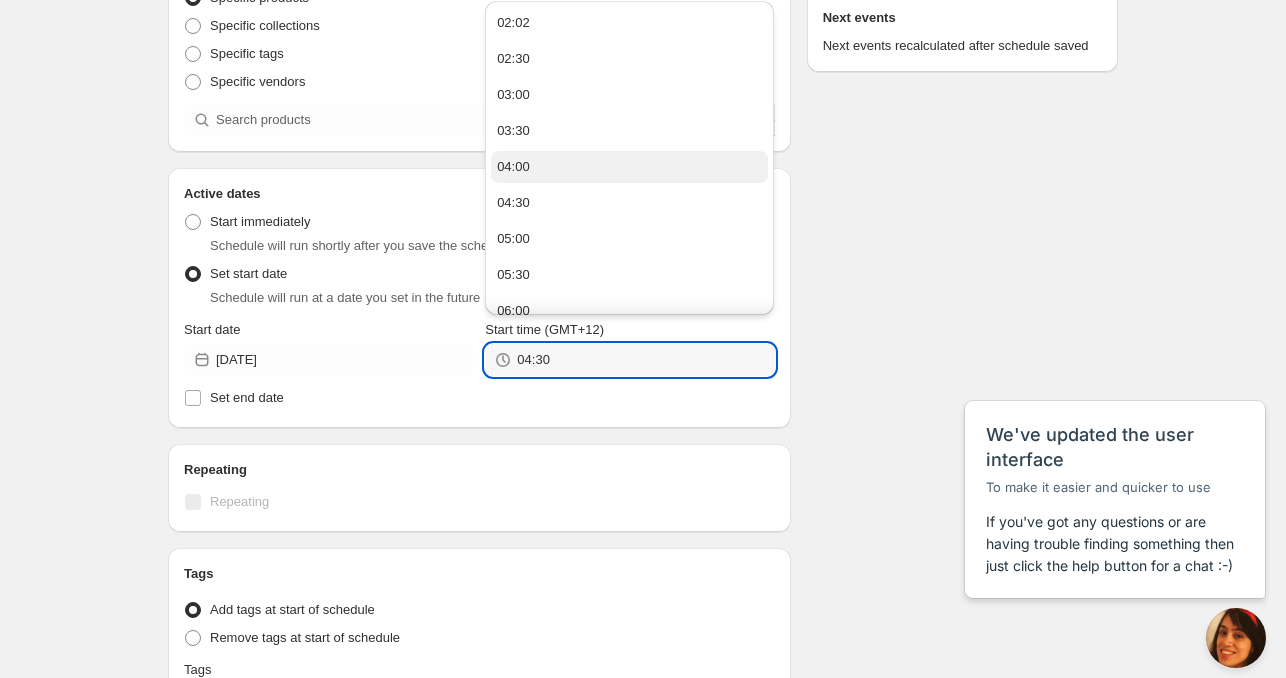 click on "04:00" at bounding box center [513, 167] 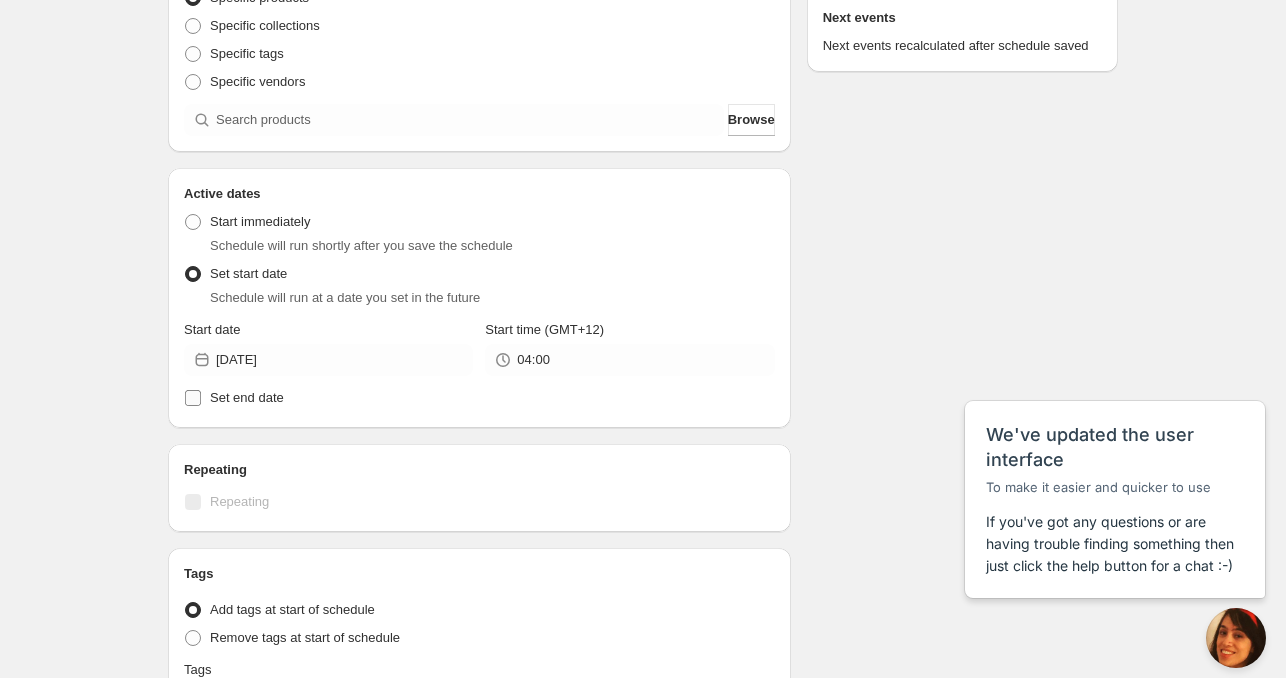 click on "Set end date" at bounding box center (247, 397) 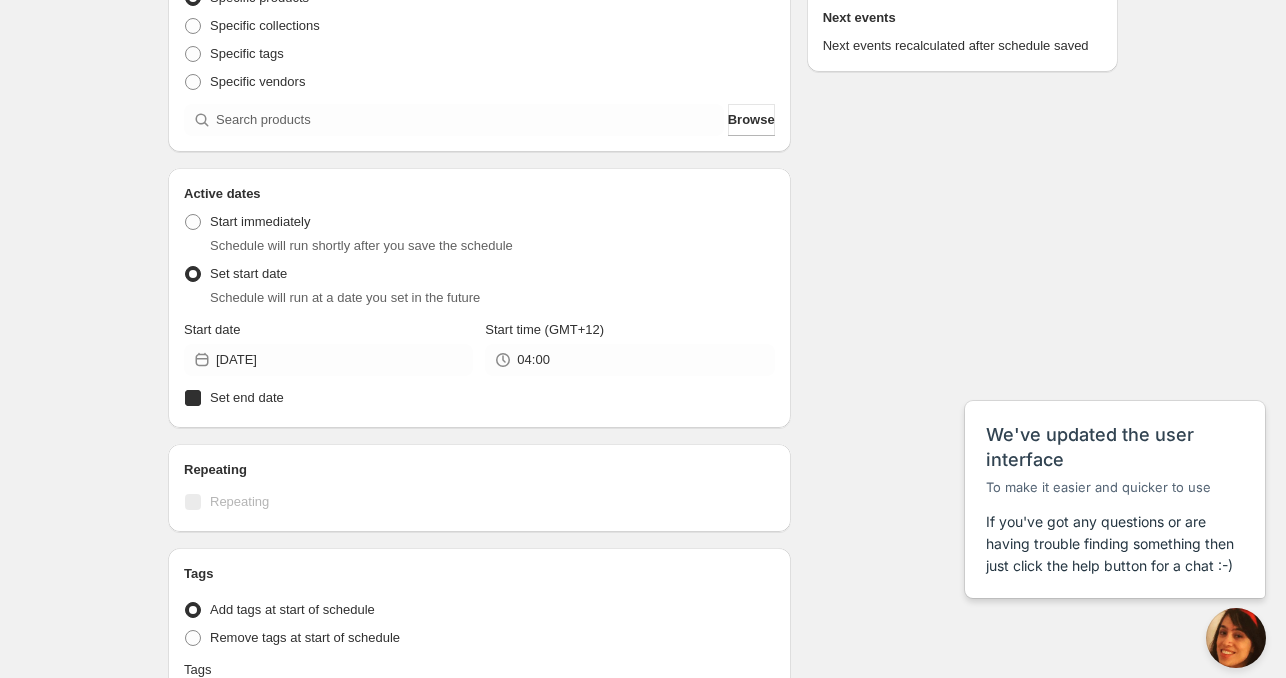 checkbox on "true" 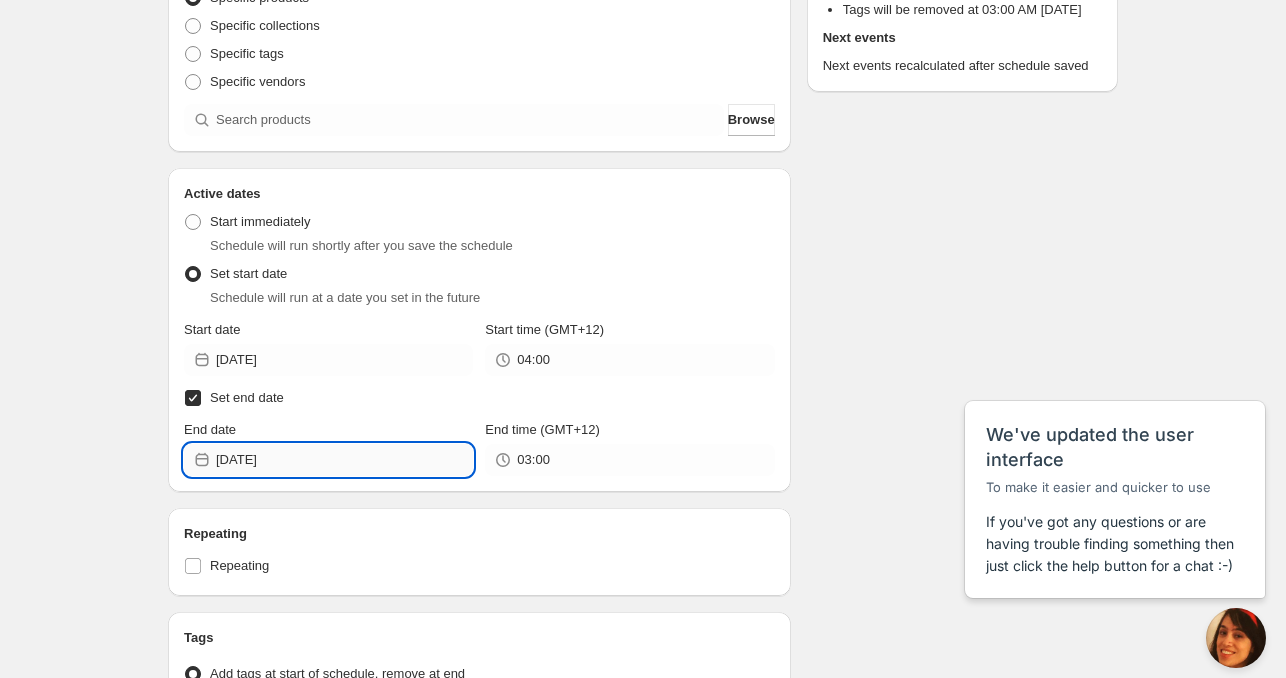 click on "[DATE]" at bounding box center (344, 460) 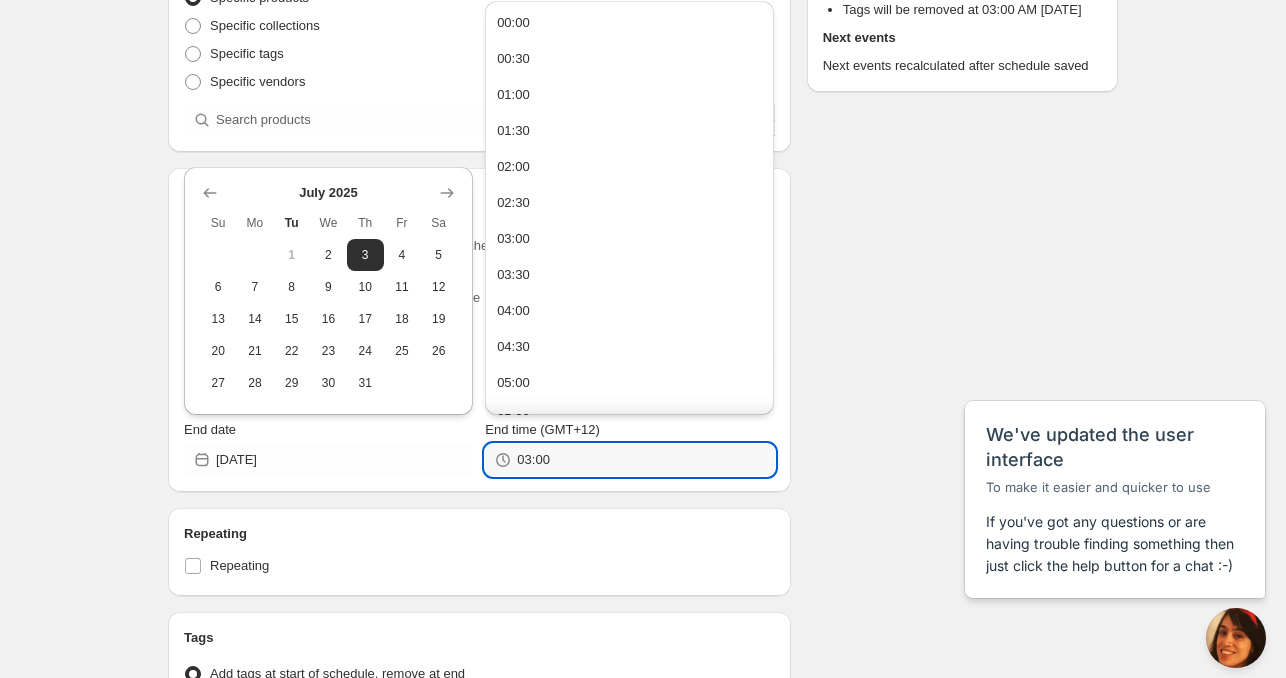 drag, startPoint x: 572, startPoint y: 466, endPoint x: 497, endPoint y: 469, distance: 75.059975 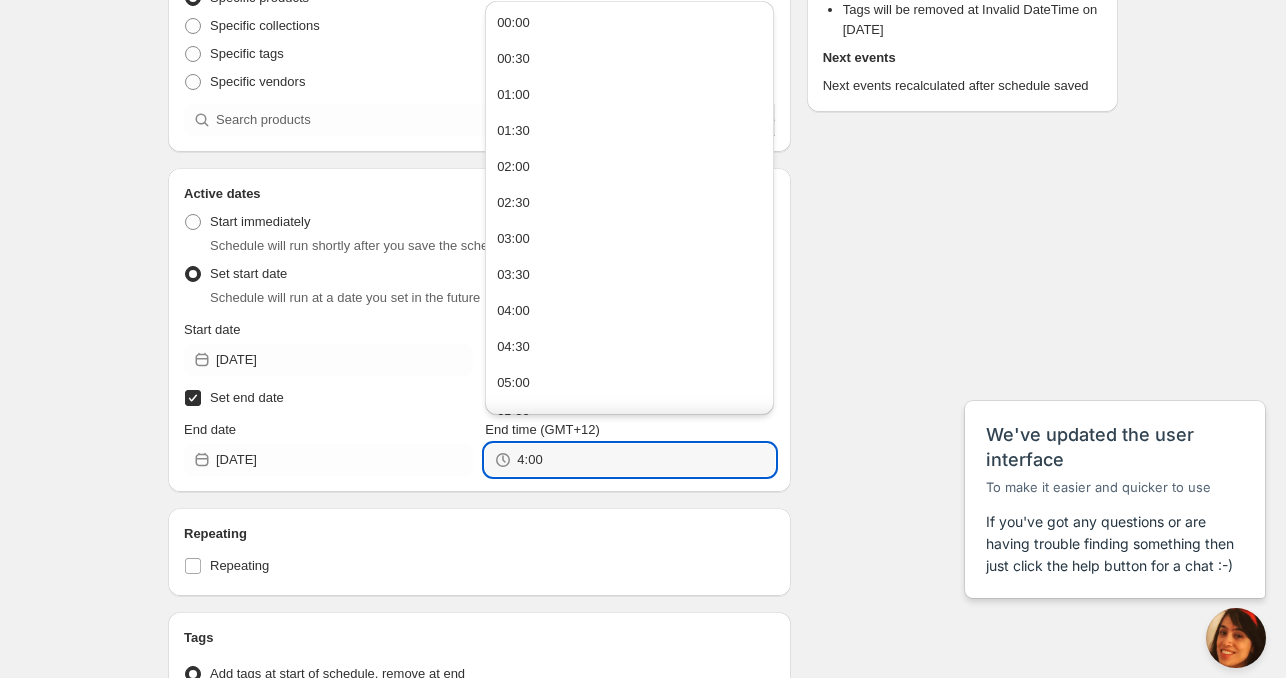 type on "04:00" 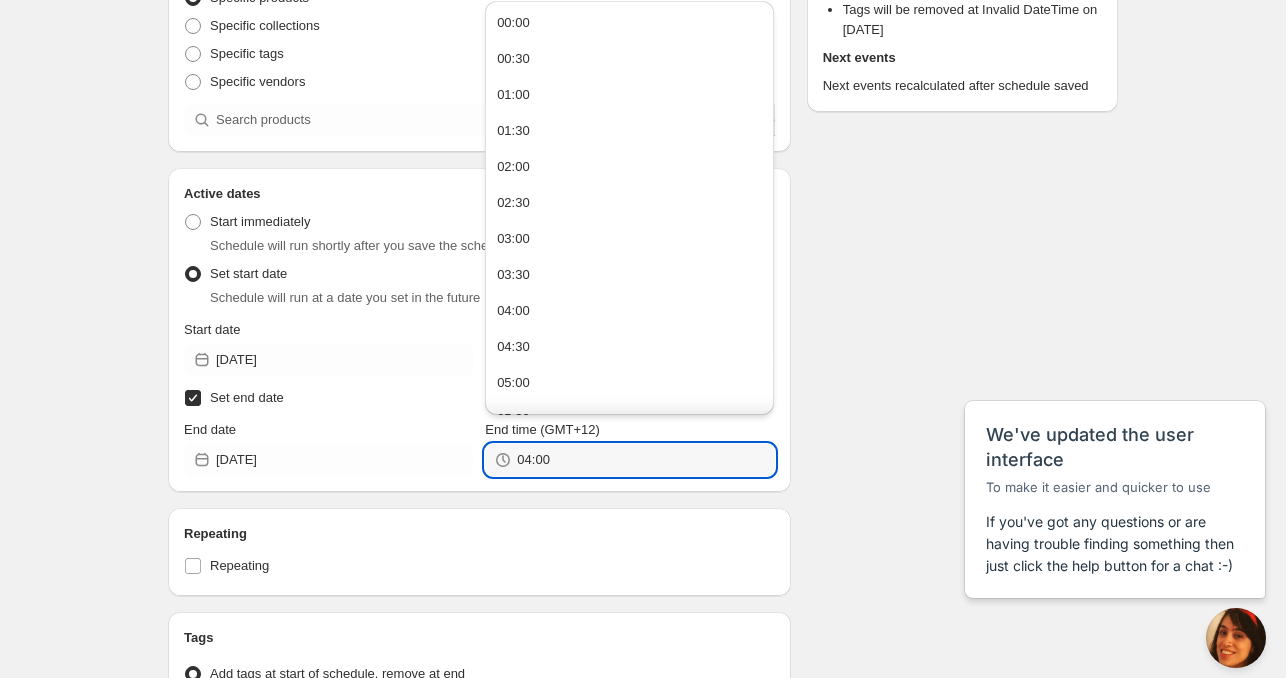 click on "Repeating Repeating" at bounding box center [479, 552] 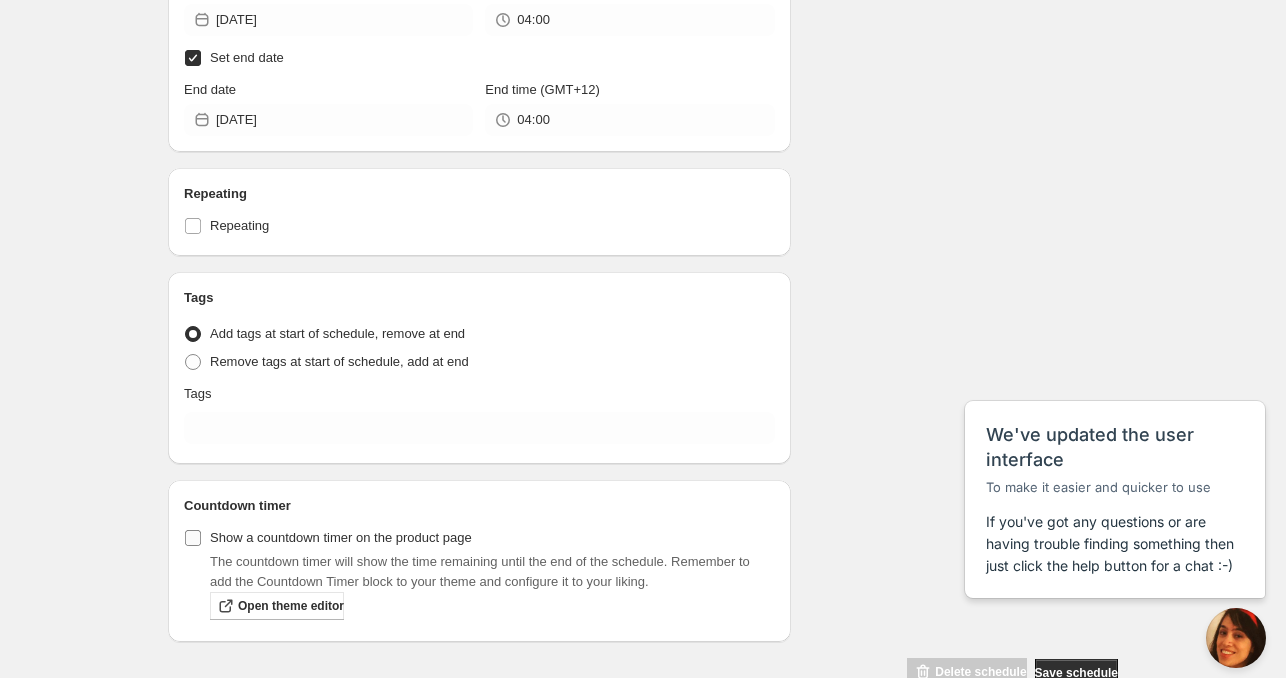 scroll, scrollTop: 659, scrollLeft: 0, axis: vertical 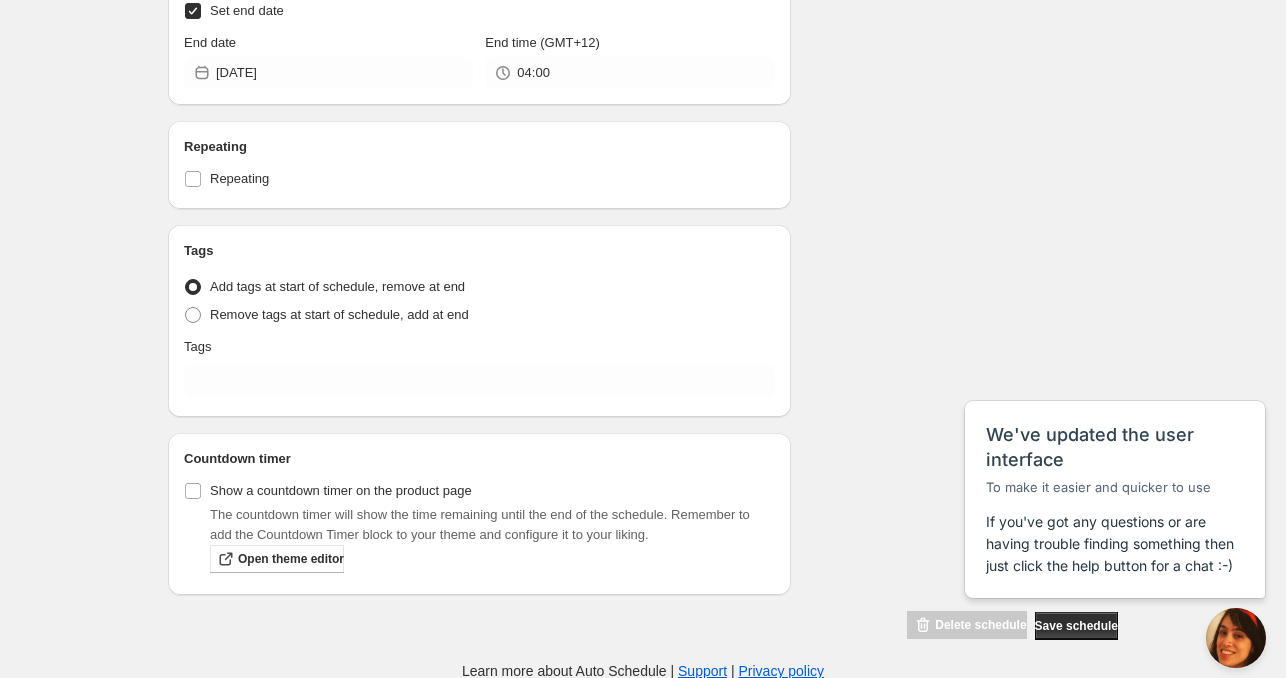 click on "Tags Tag type Add tags at start of schedule, remove at end Remove tags at start of schedule, add at end Tags" at bounding box center [479, 321] 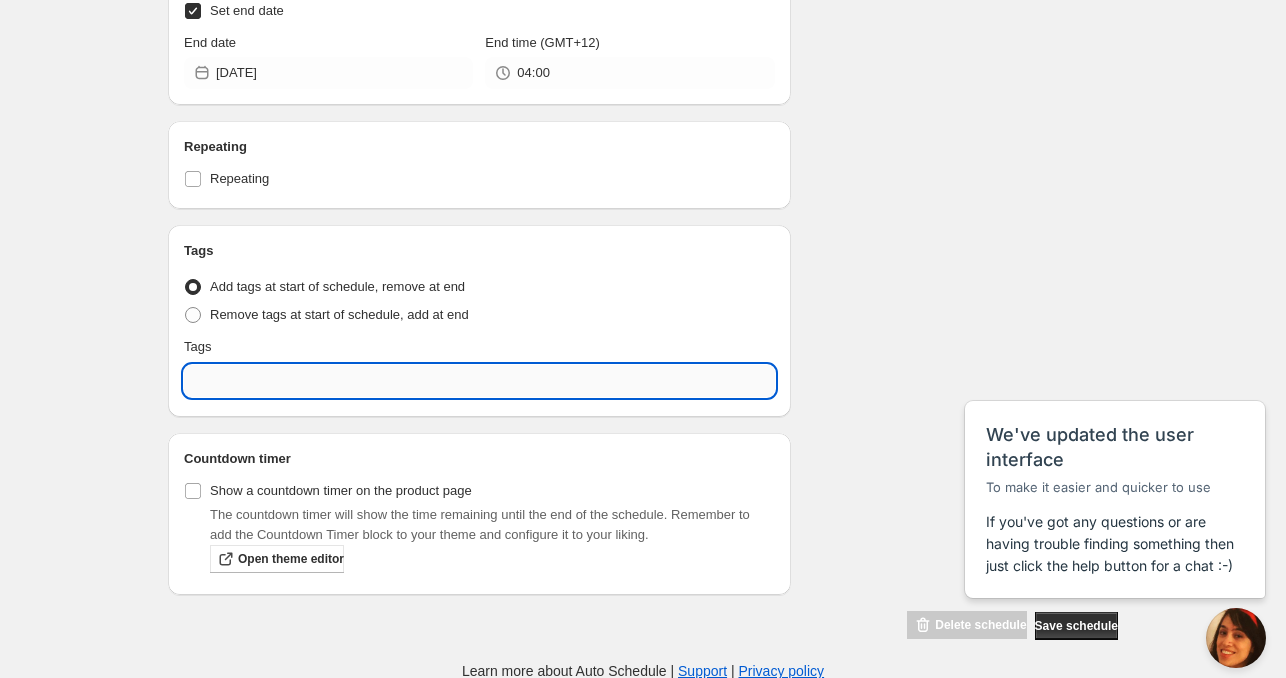 click at bounding box center (479, 381) 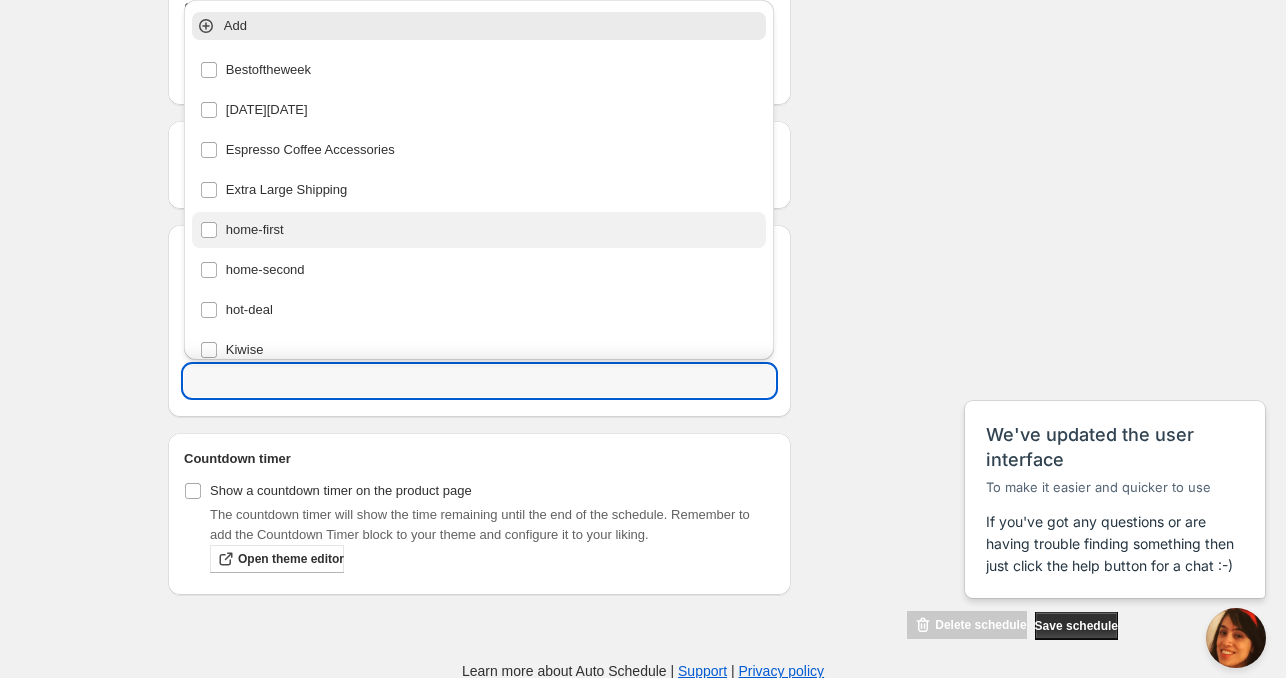 click on "home-first" at bounding box center [479, 230] 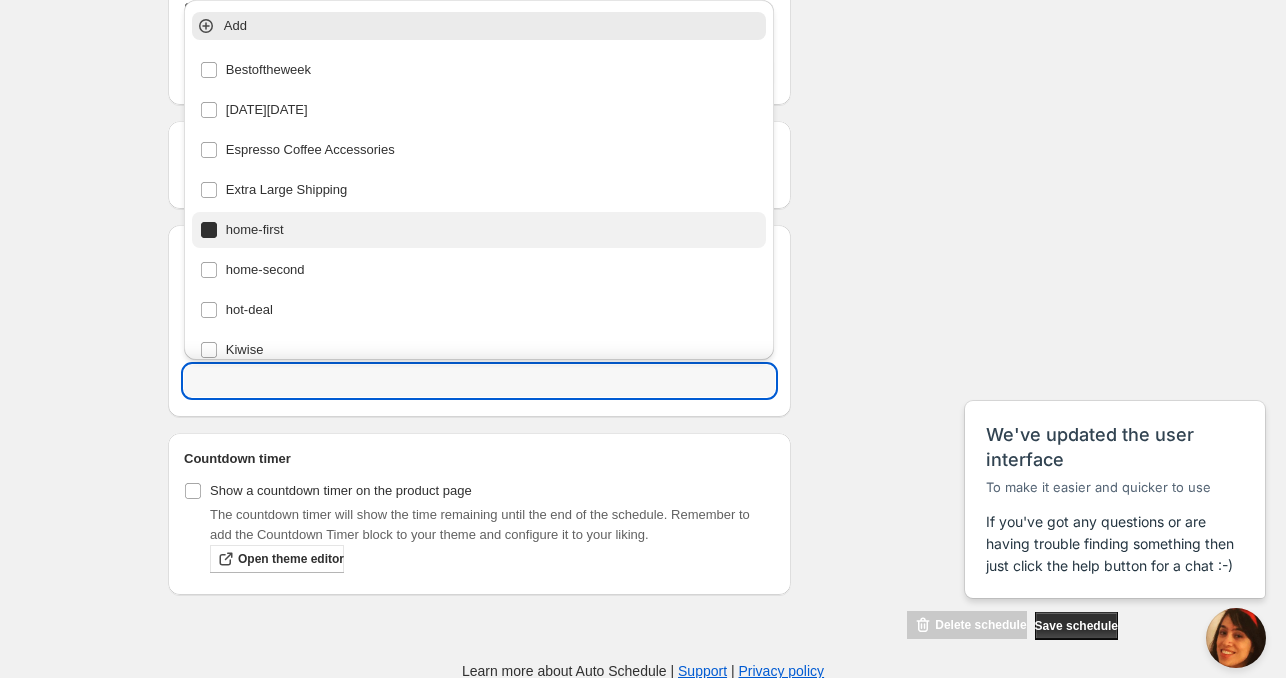 type on "home-first" 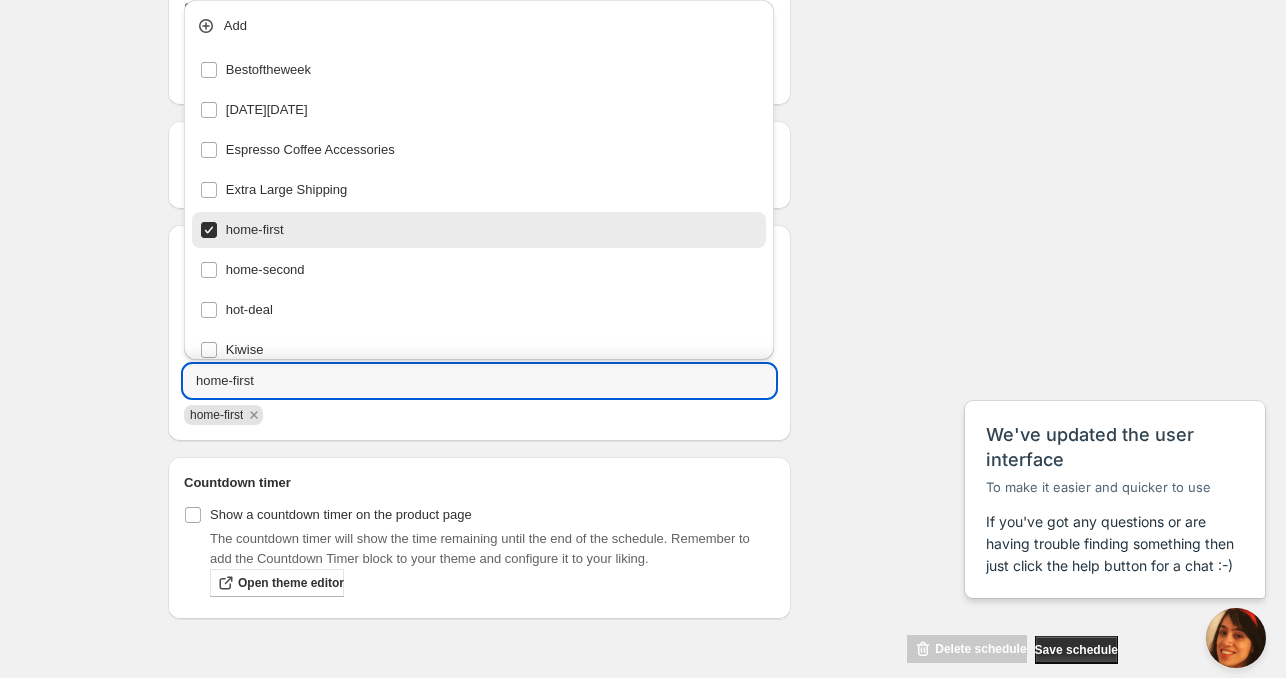 click on "Schedule name [DATE] 4am Your customers won't see this Product selection Entity type Specific products Specific collections Specific tags Specific vendors Browse Active dates Active Date Type Start immediately Schedule will run shortly after you save the schedule Set start date Schedule will run at a date you set in the future Start date [DATE] Start time (GMT+12) 04:00 Set end date End date [DATE] End time (GMT+12) 04:00 Repeating Repeating Ok Cancel Every 1 Date range Days Weeks Months Years Days Ends Never On specific date After a number of occurances Tags Tag type Add tags at start of schedule, remove at end Remove tags at start of schedule, add at end Tags home-first home-first Countdown timer Show a countdown timer on the product page The countdown timer will show the time remaining until the end of the schedule. Remember to add the Countdown Timer block to your theme and configure it to your liking. Open theme editor Summary [DATE] 4am Type Add/remove tags from products" at bounding box center (635, 33) 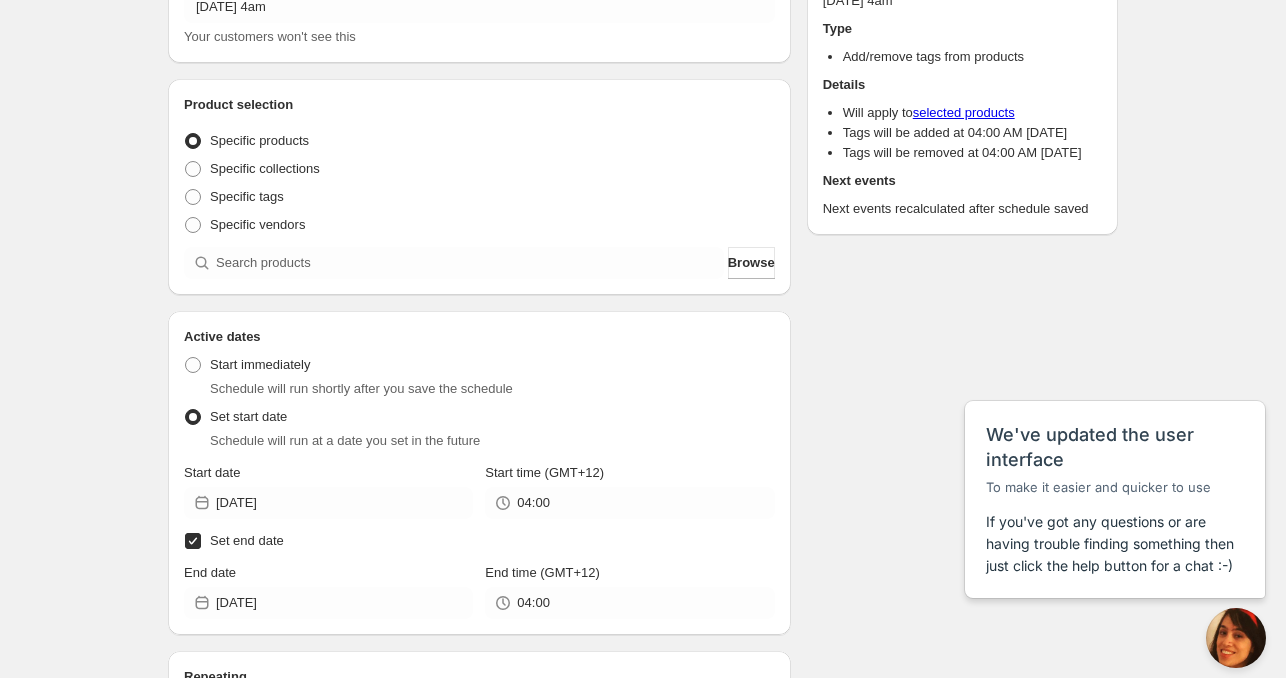 scroll, scrollTop: 0, scrollLeft: 0, axis: both 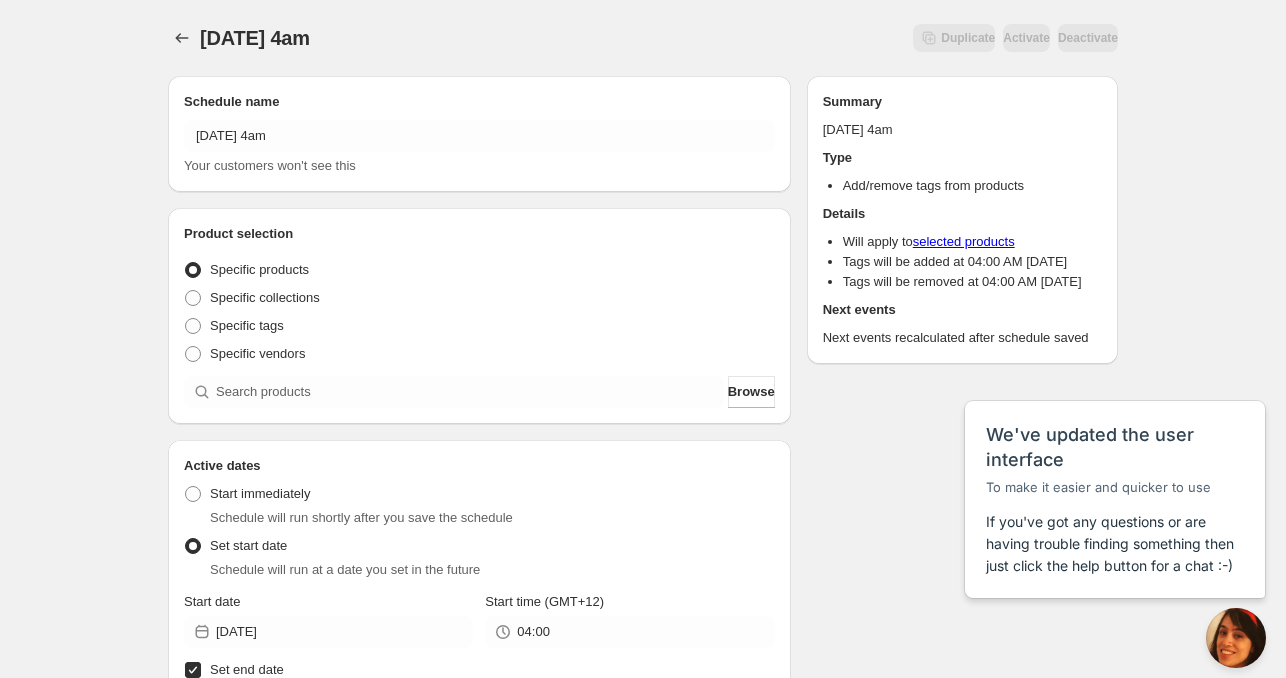 click at bounding box center (454, 392) 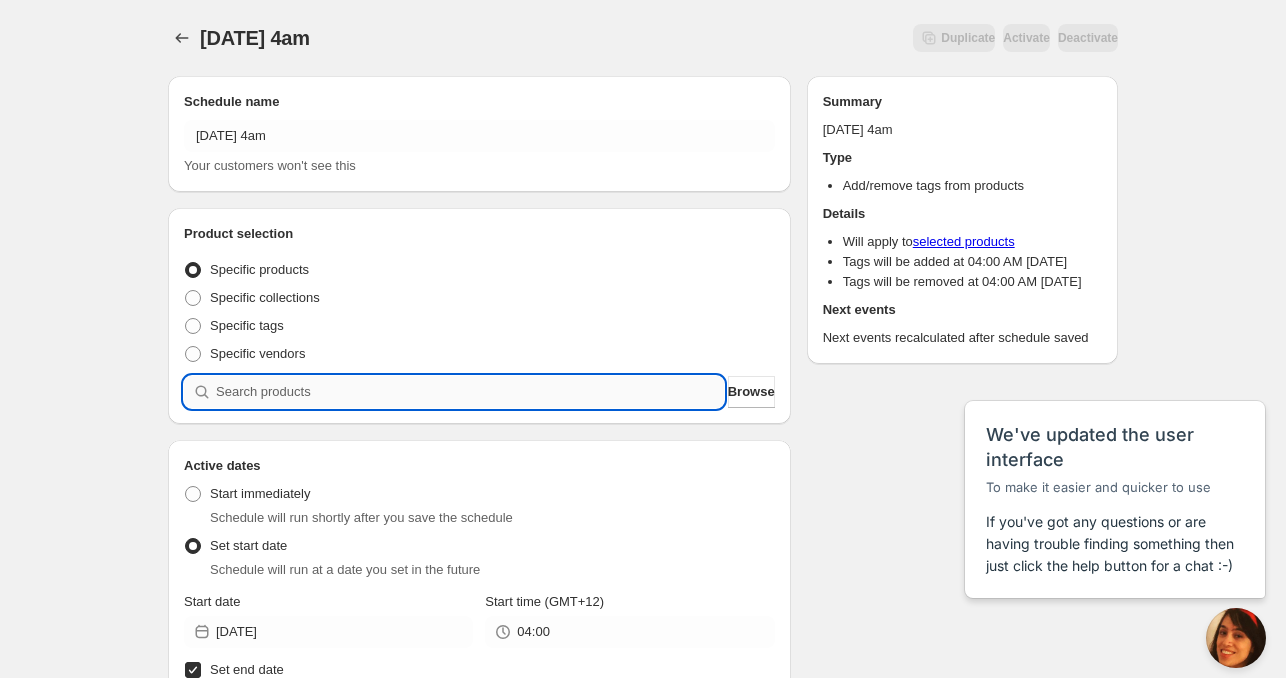 paste on "CNH23458" 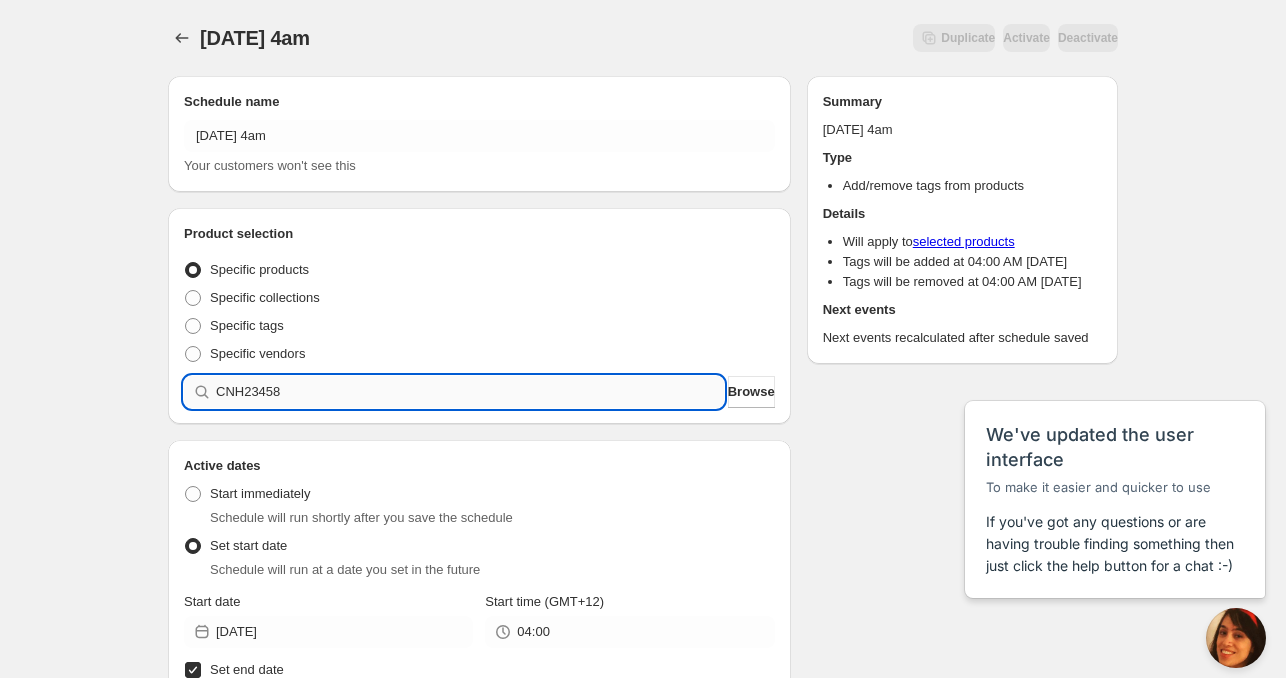 type 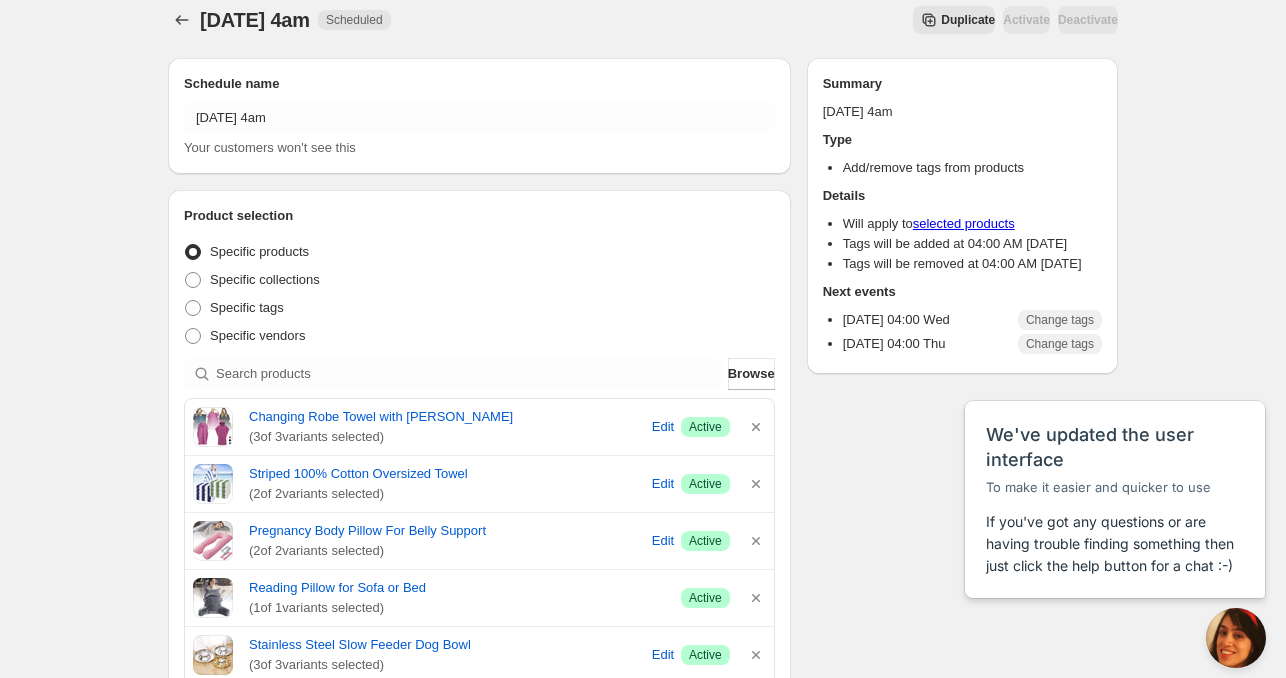 scroll, scrollTop: 0, scrollLeft: 0, axis: both 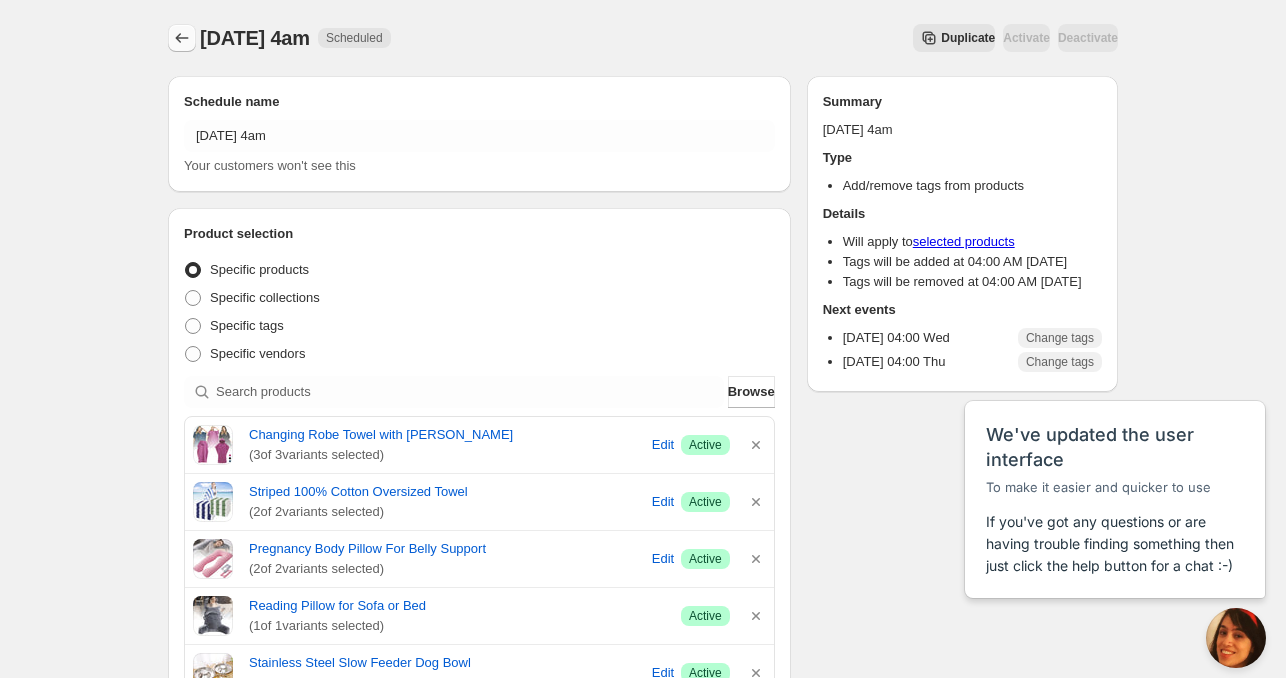 click 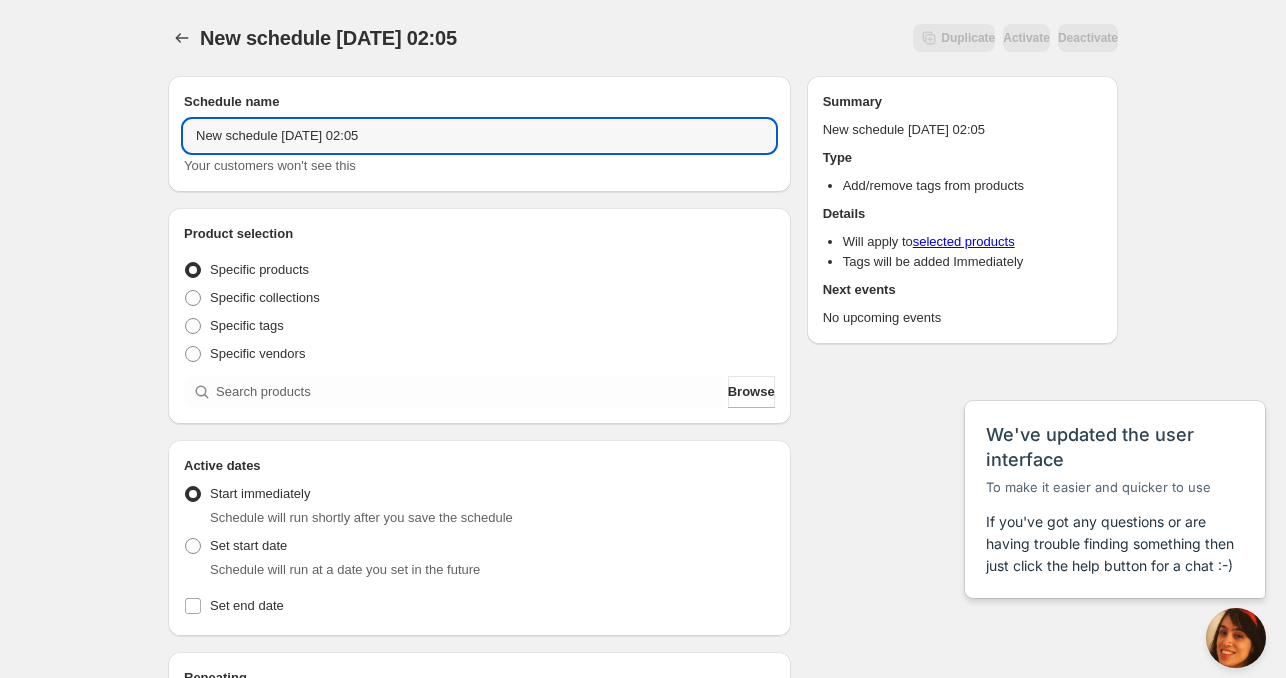 drag, startPoint x: 276, startPoint y: 140, endPoint x: 80, endPoint y: 141, distance: 196.00255 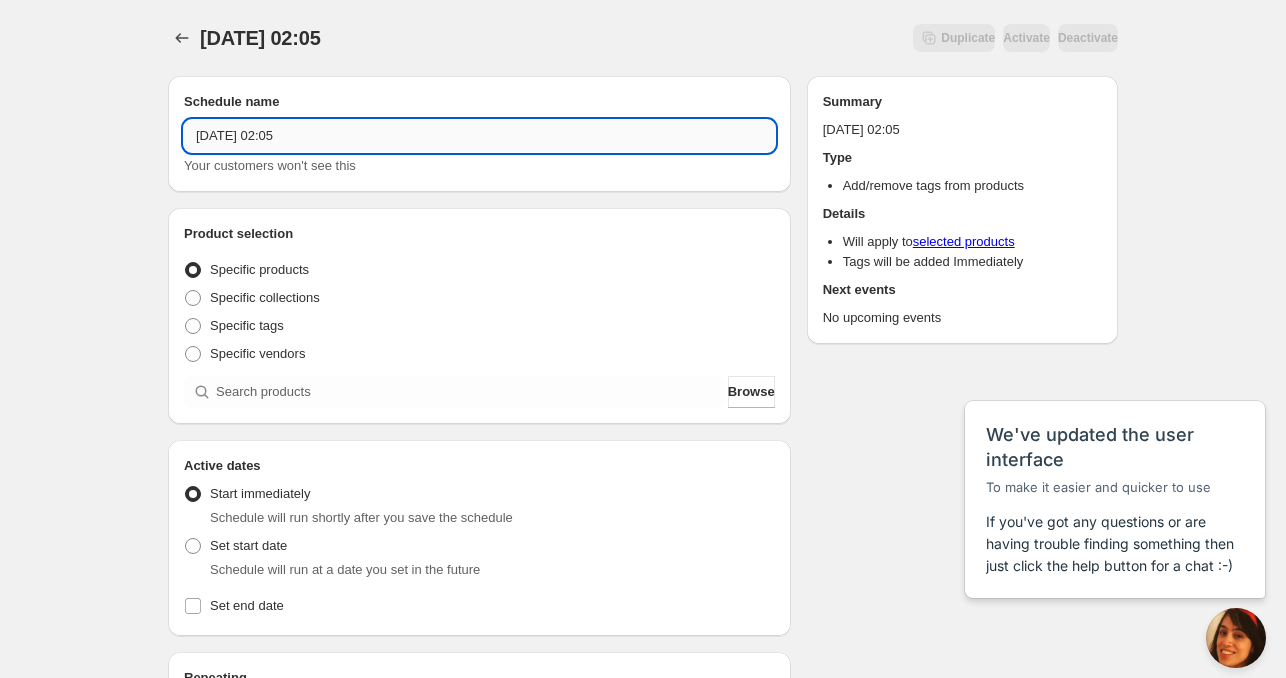 click on "[DATE] 02:05" at bounding box center (479, 136) 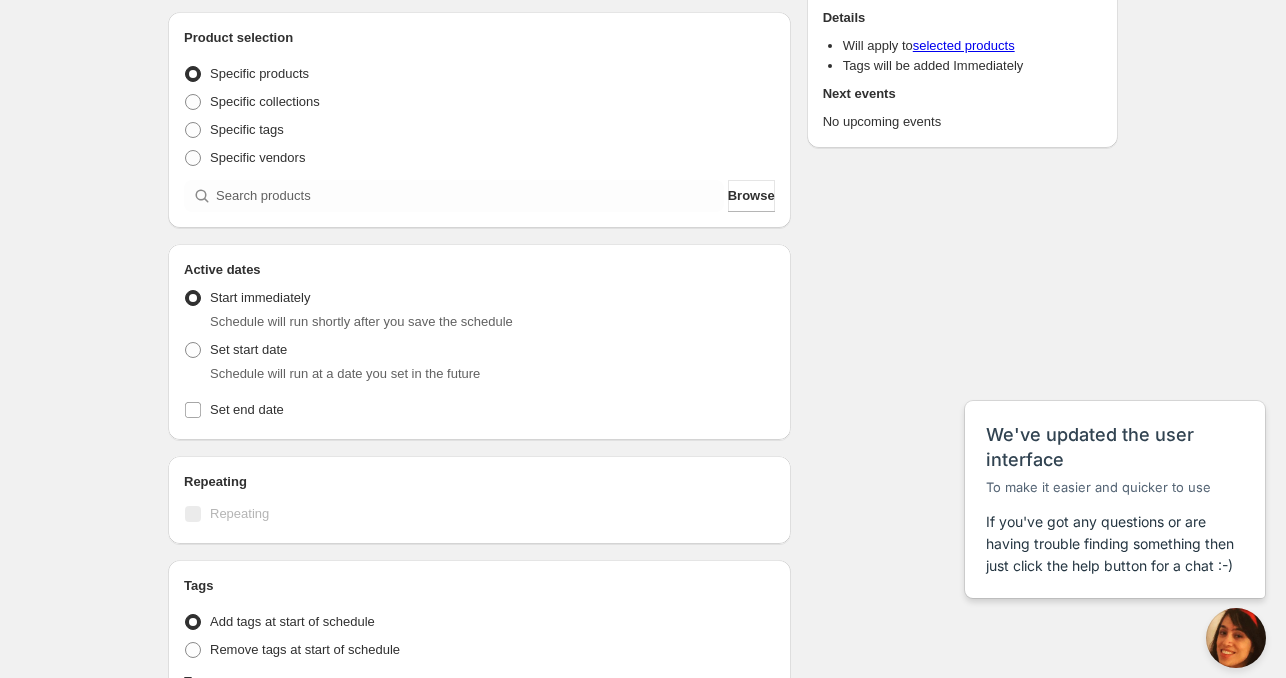 scroll, scrollTop: 300, scrollLeft: 0, axis: vertical 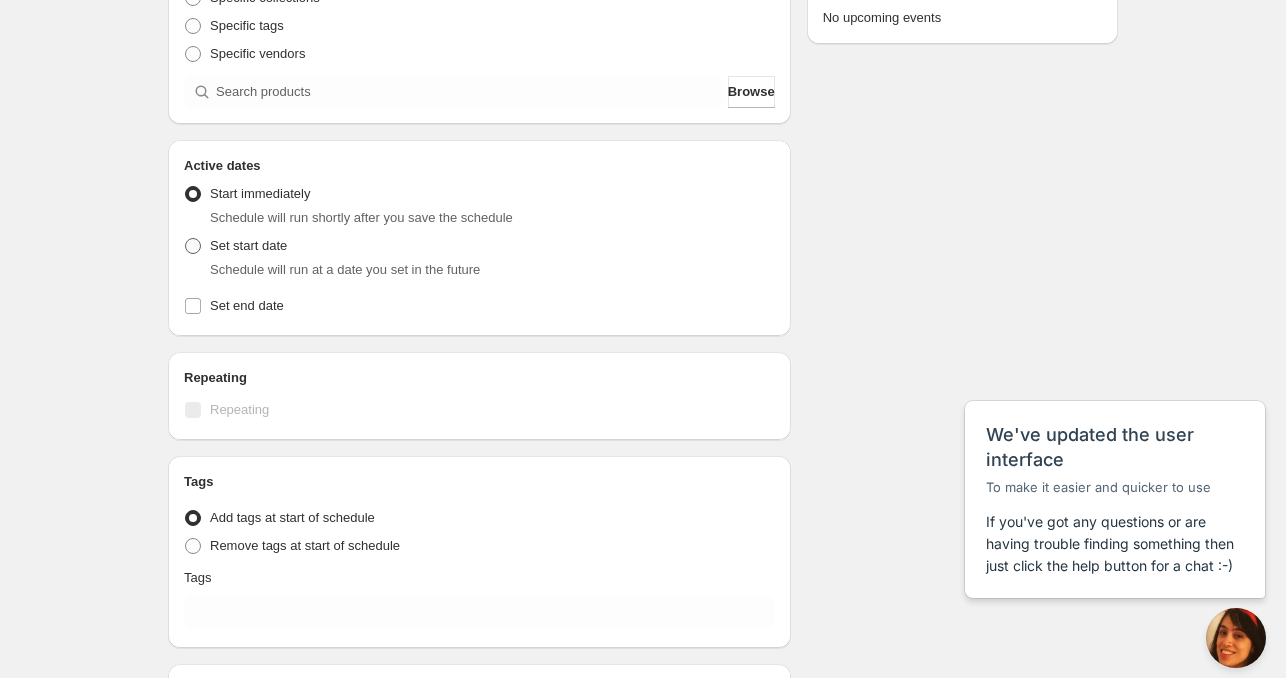 type on "[DATE] 4am" 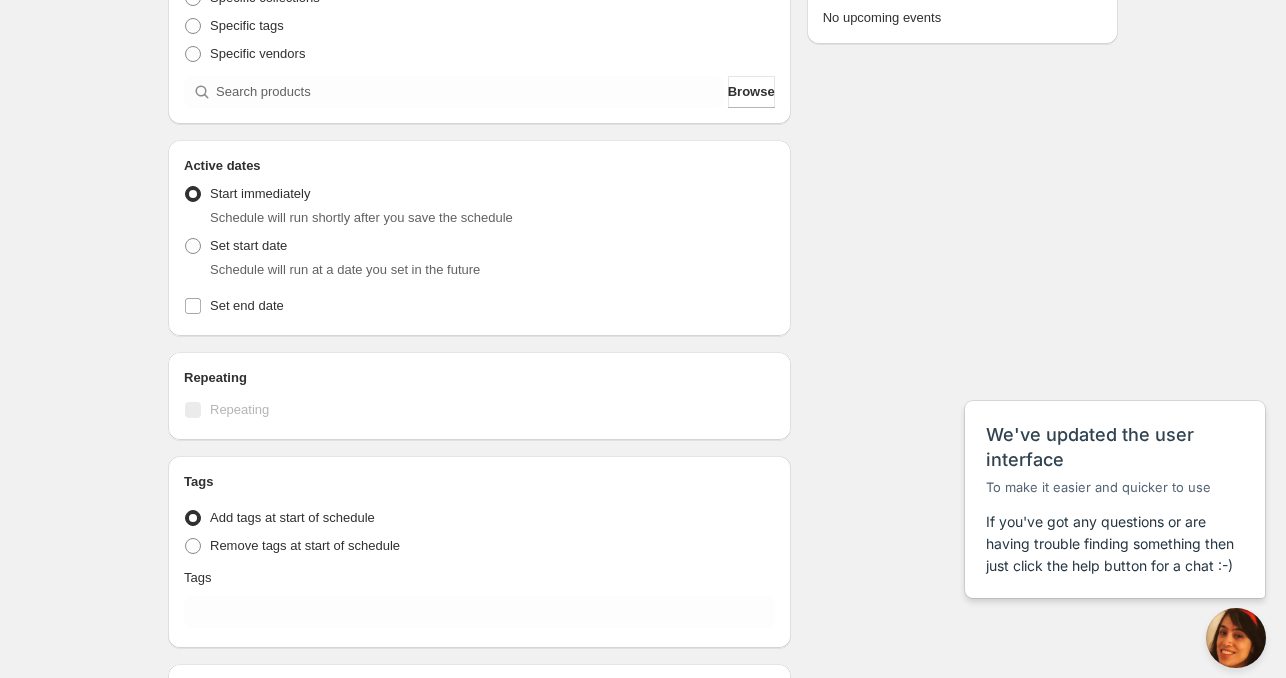 drag, startPoint x: 200, startPoint y: 248, endPoint x: 204, endPoint y: 262, distance: 14.56022 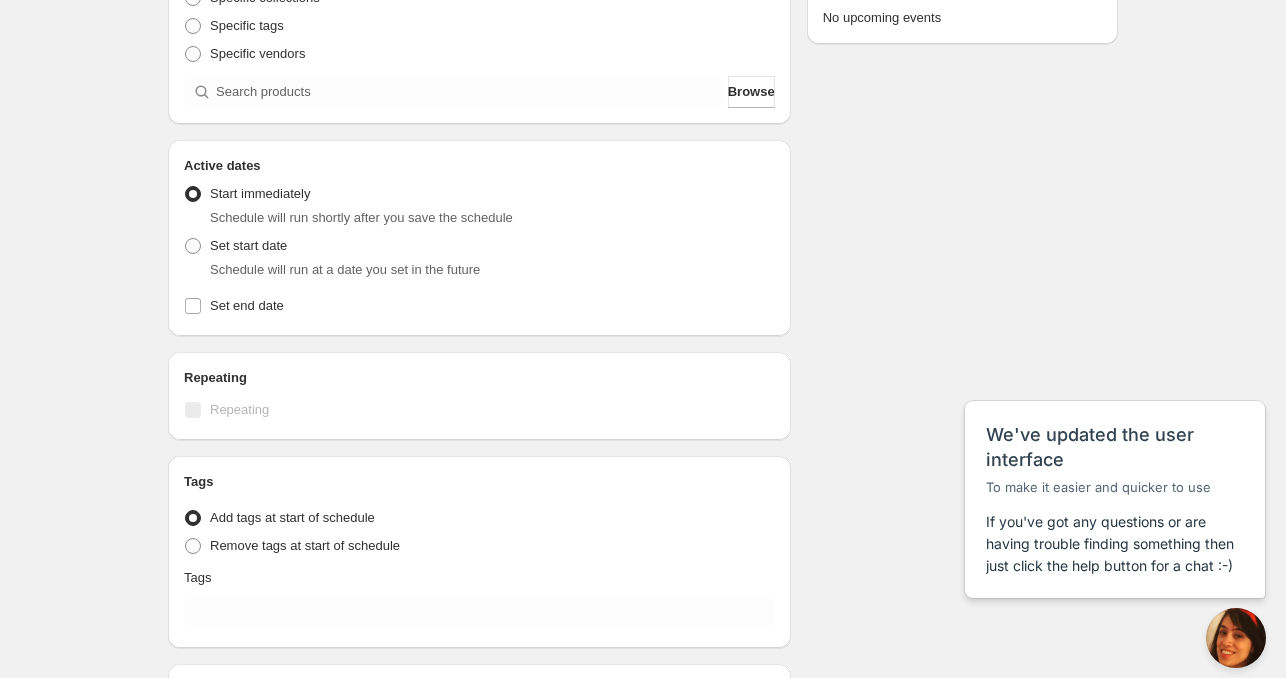 radio on "true" 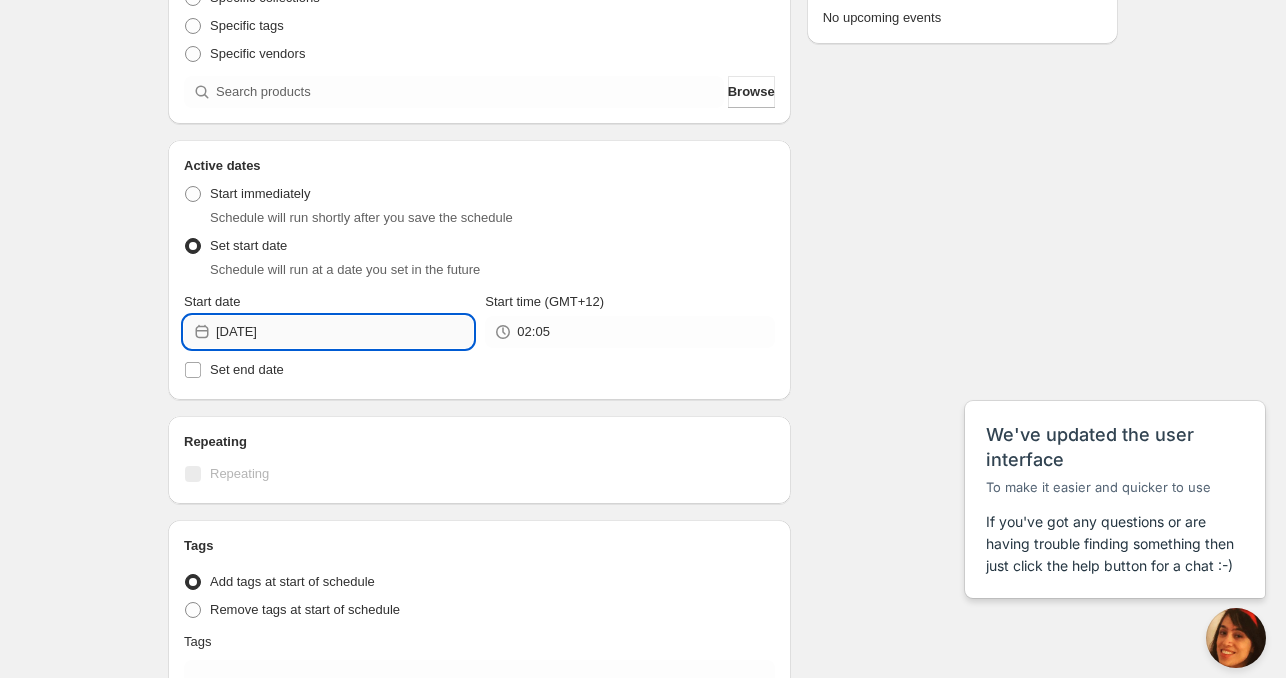 click on "[DATE]" at bounding box center (344, 332) 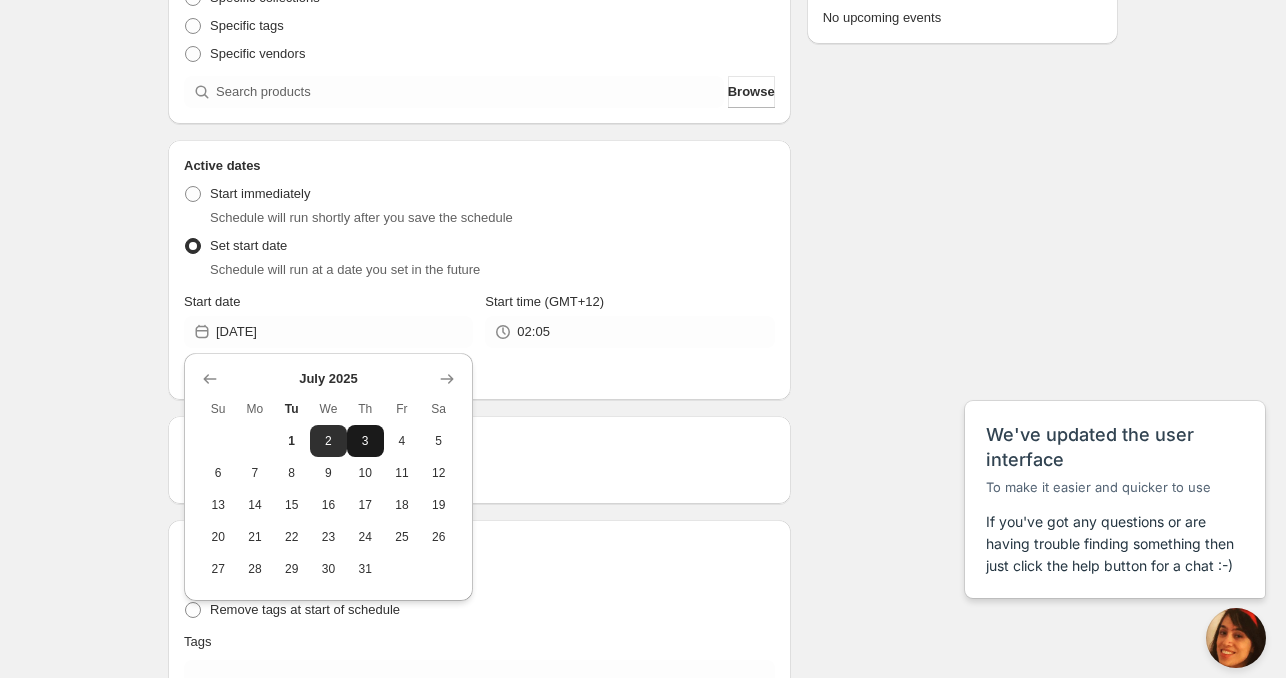 click on "3" at bounding box center [365, 441] 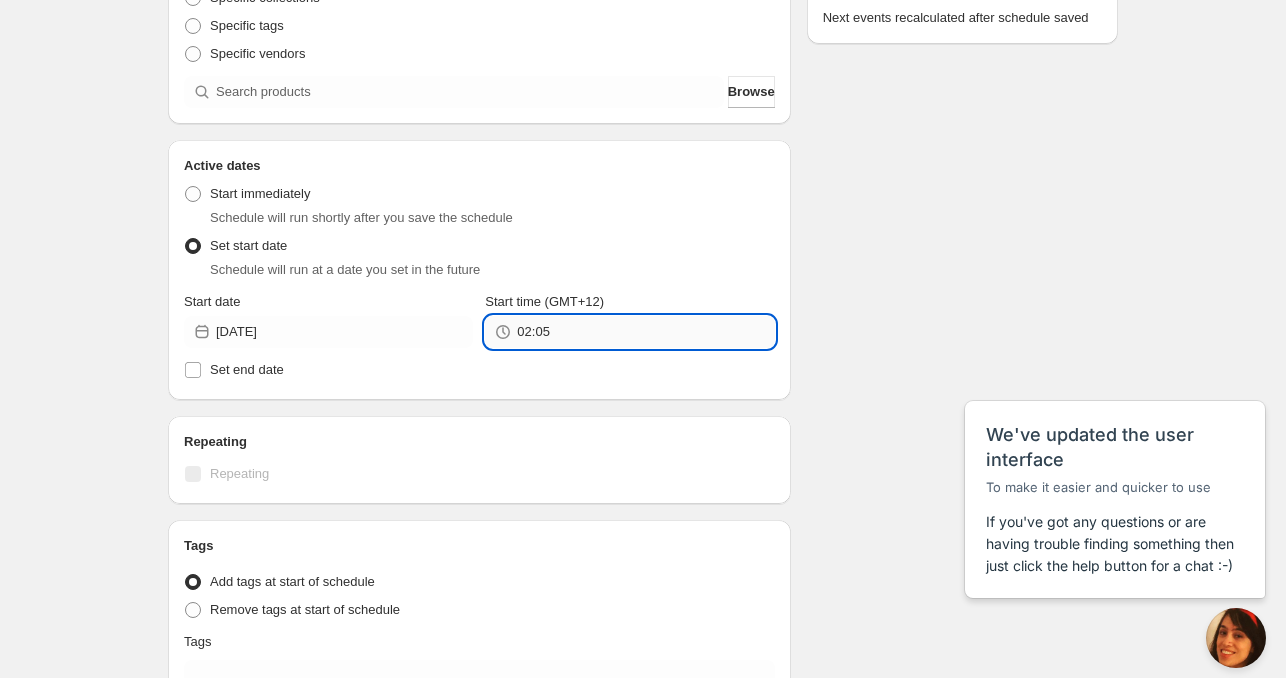 click on "02:05" at bounding box center (645, 332) 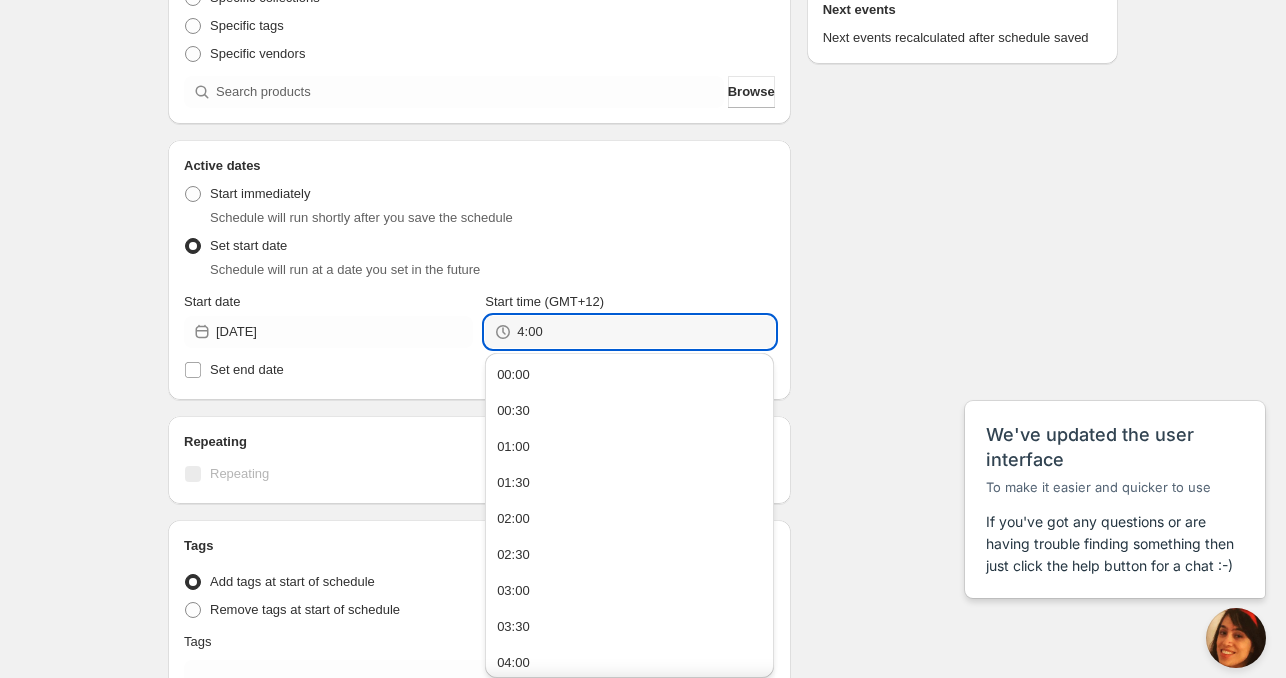 type on "04:00" 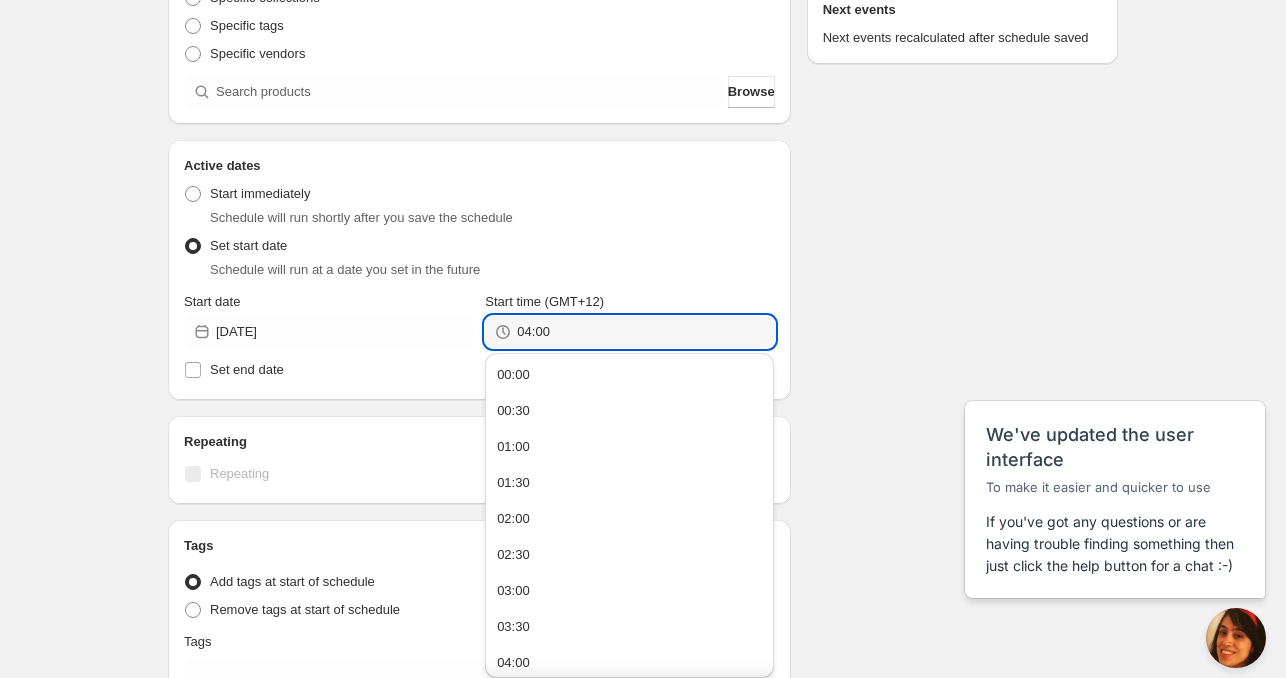 click on "Set start date Schedule will run at a date you set in the future" at bounding box center (479, 256) 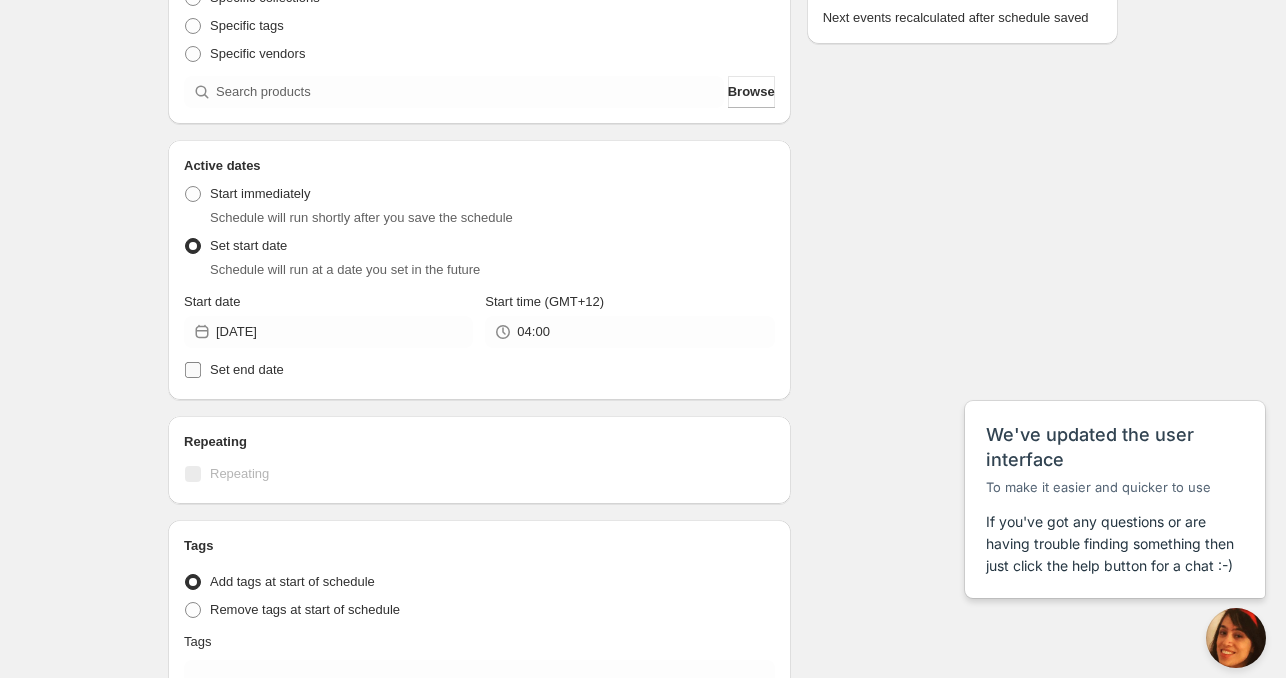 click on "Set end date" at bounding box center (247, 369) 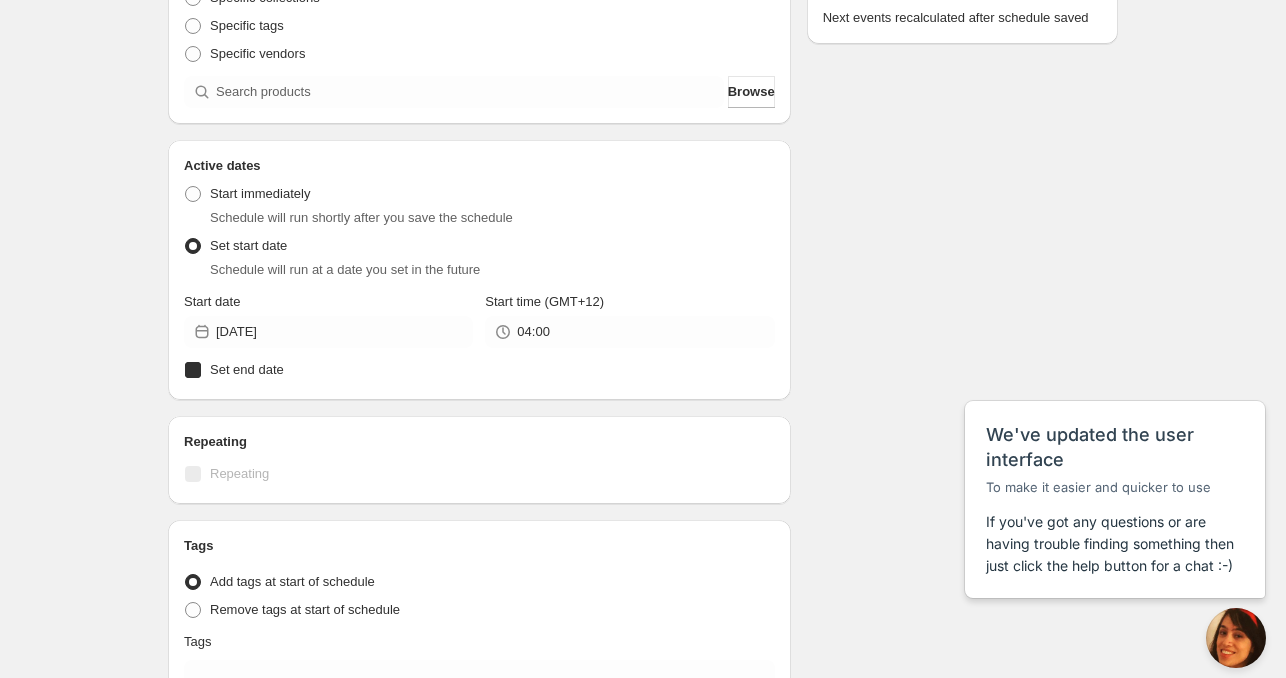 checkbox on "true" 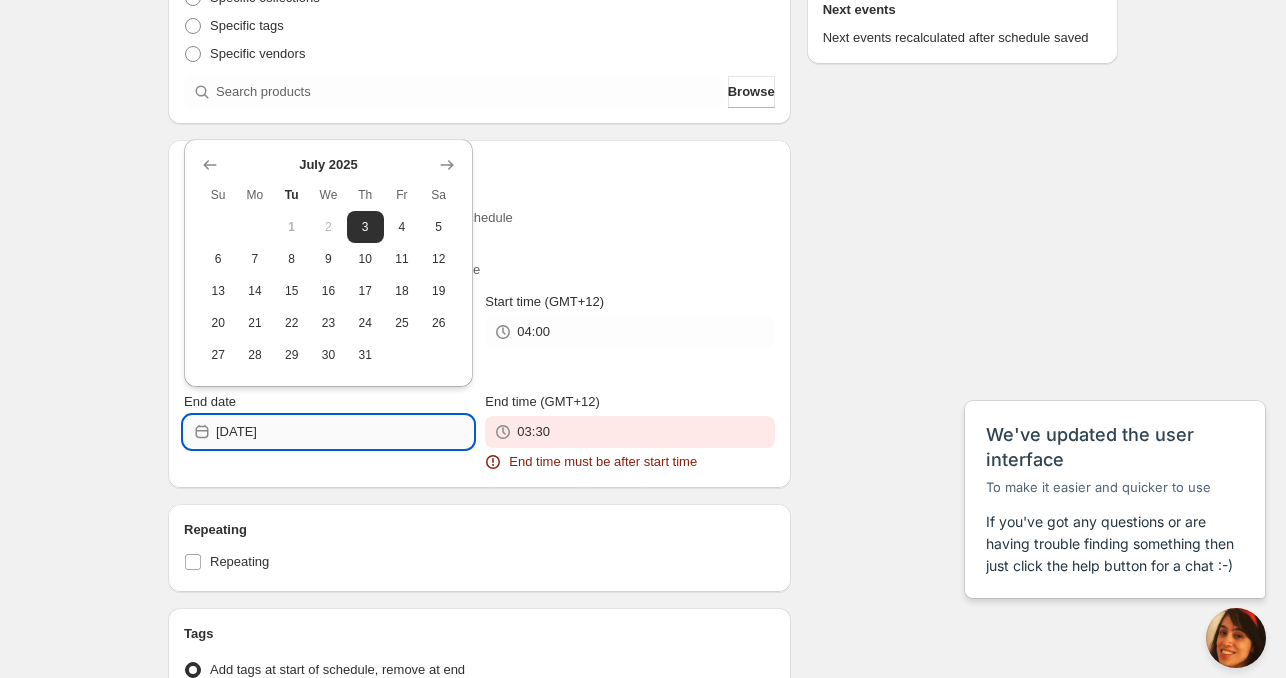 click on "[DATE]" at bounding box center (344, 432) 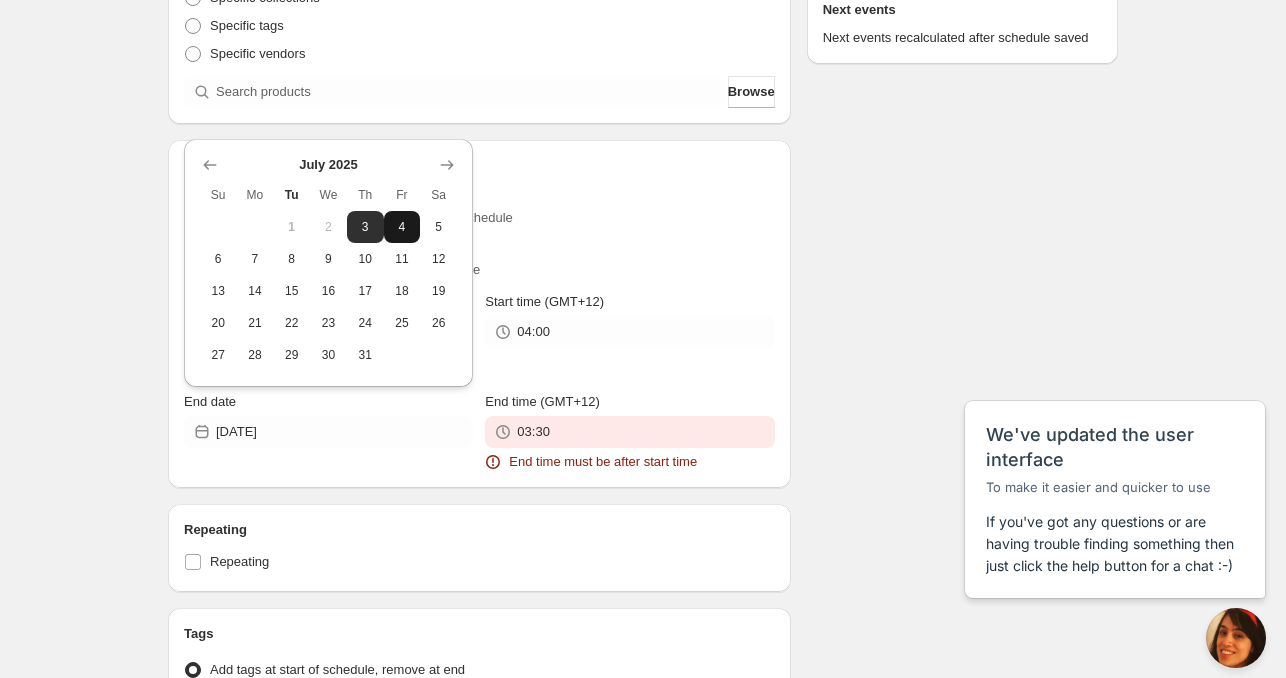 click on "4" at bounding box center [402, 227] 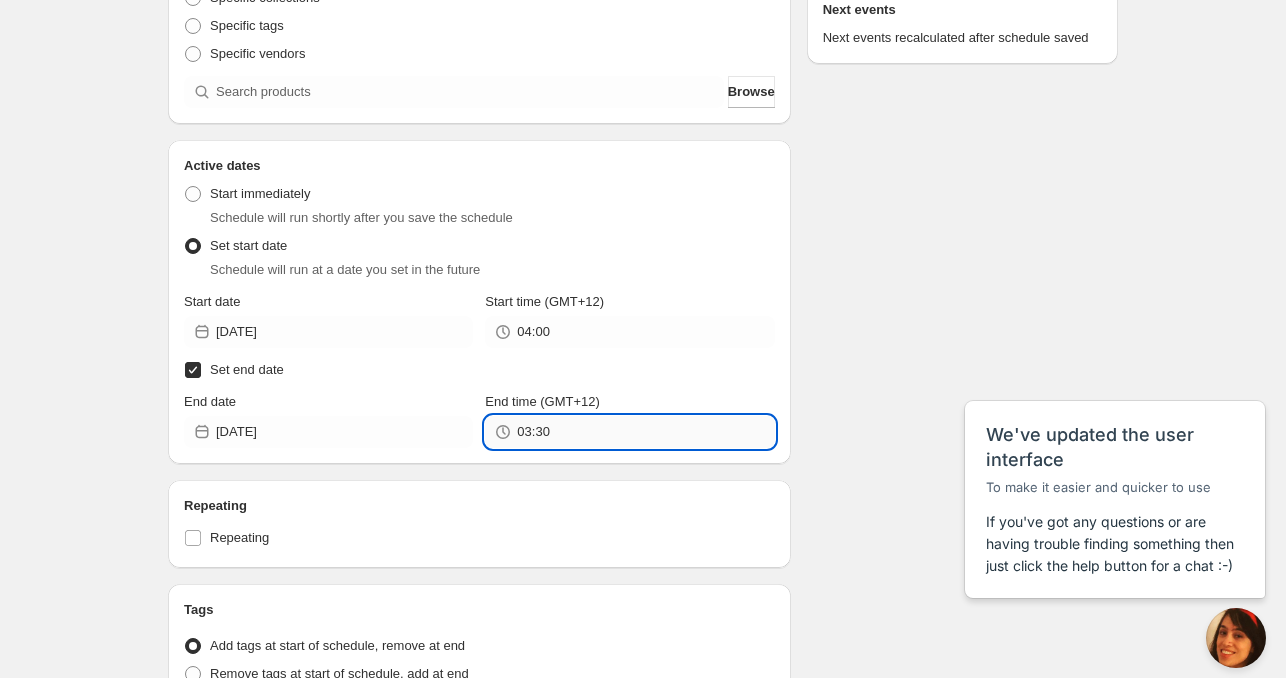 click on "03:30" at bounding box center (645, 432) 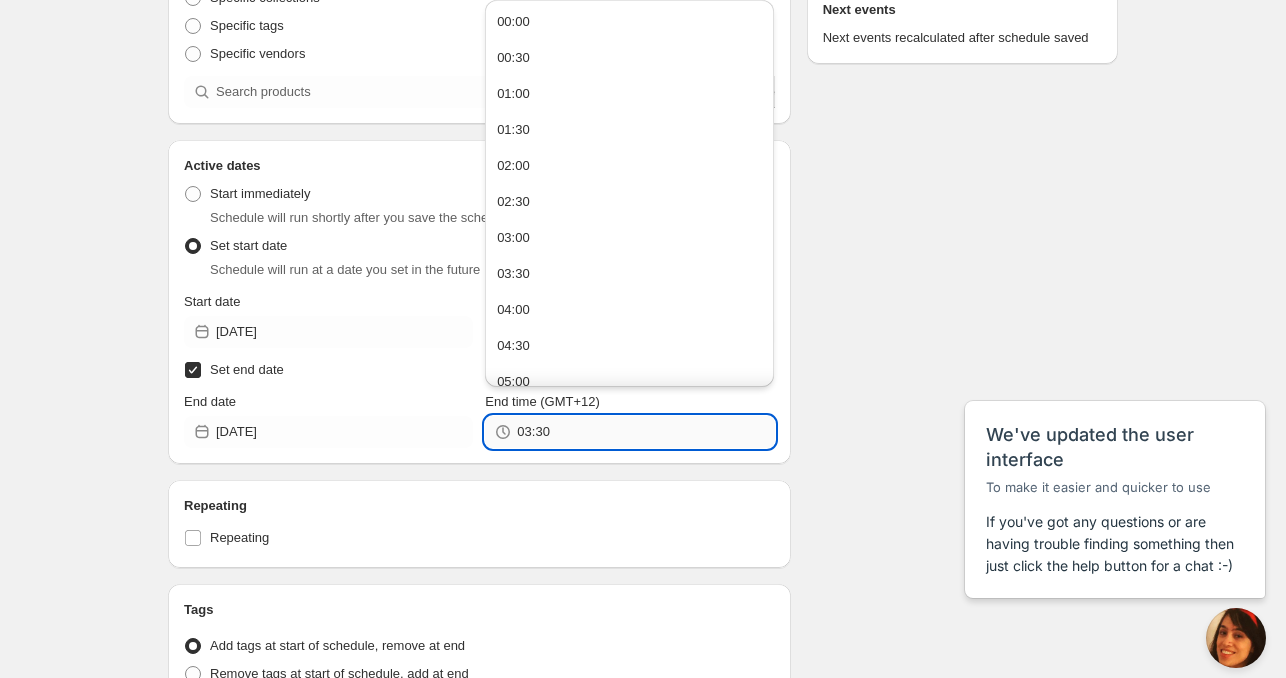 paste on "4:0" 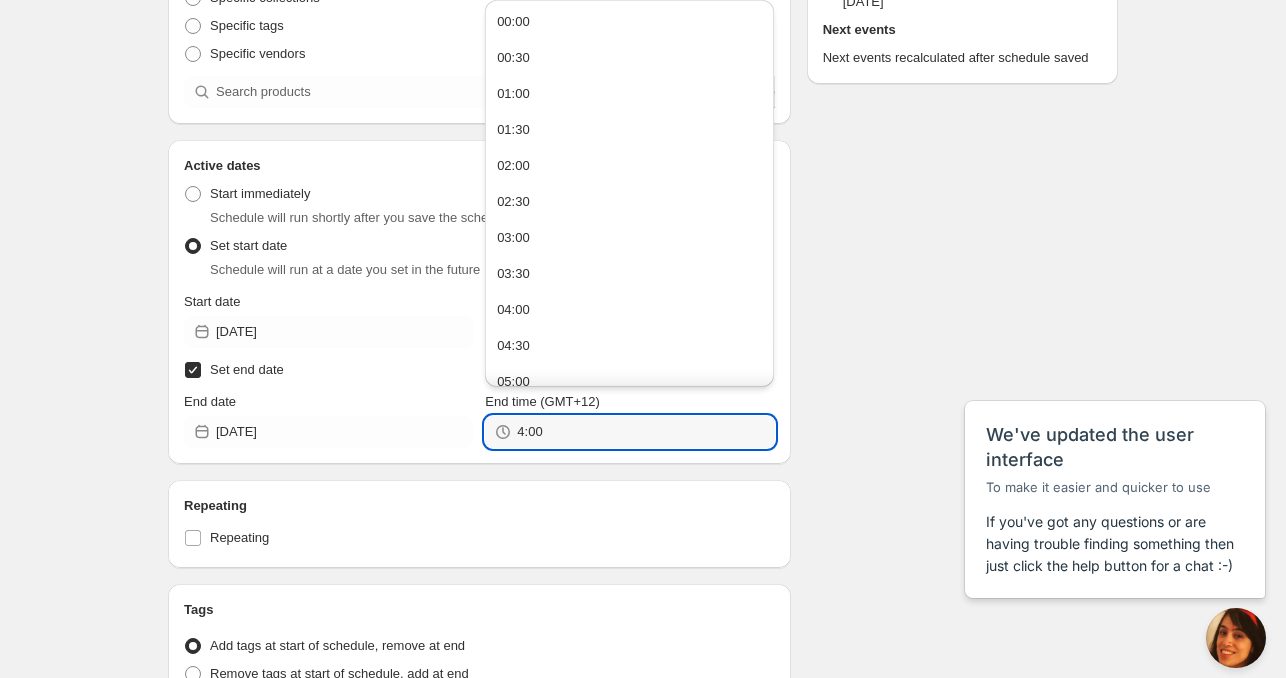 type on "04:00" 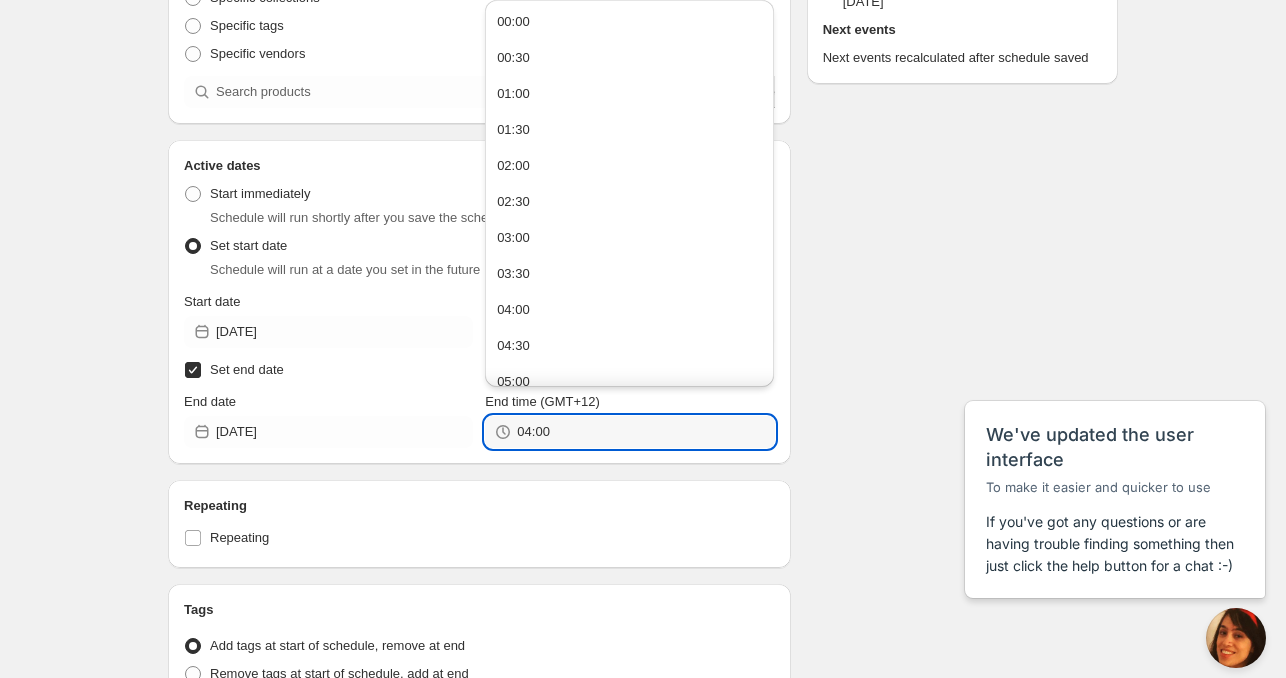 click on "Repeating" at bounding box center (479, 506) 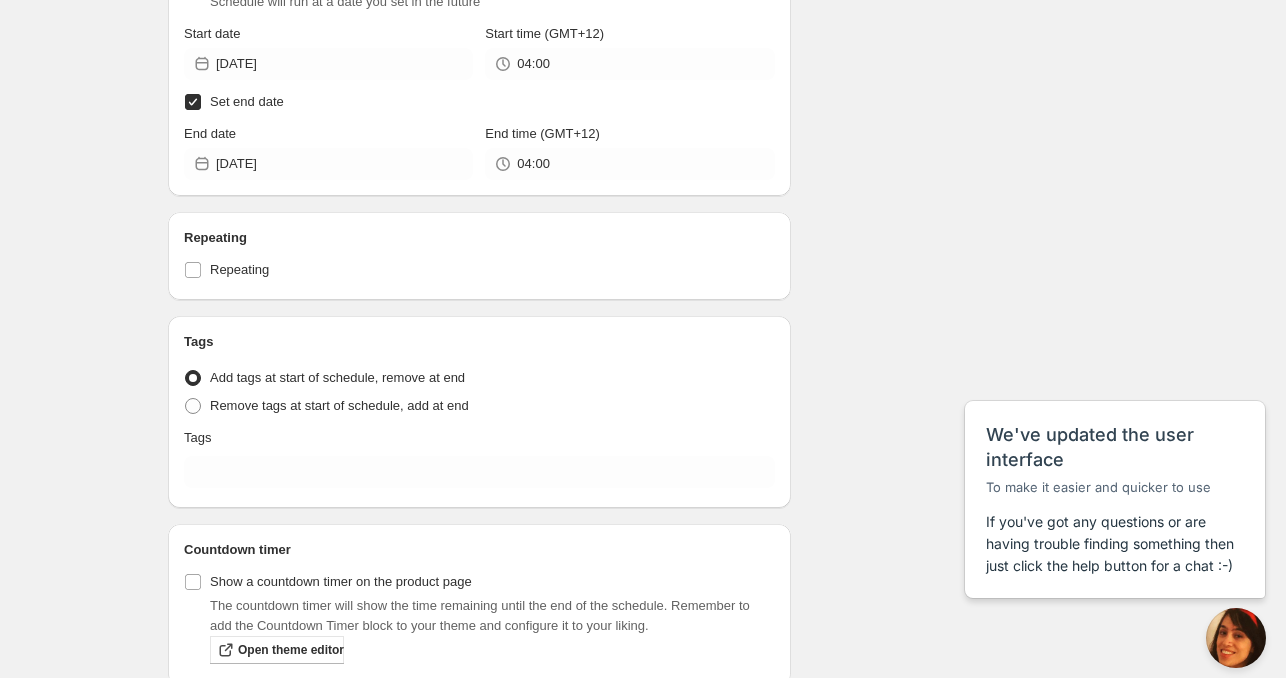 scroll, scrollTop: 600, scrollLeft: 0, axis: vertical 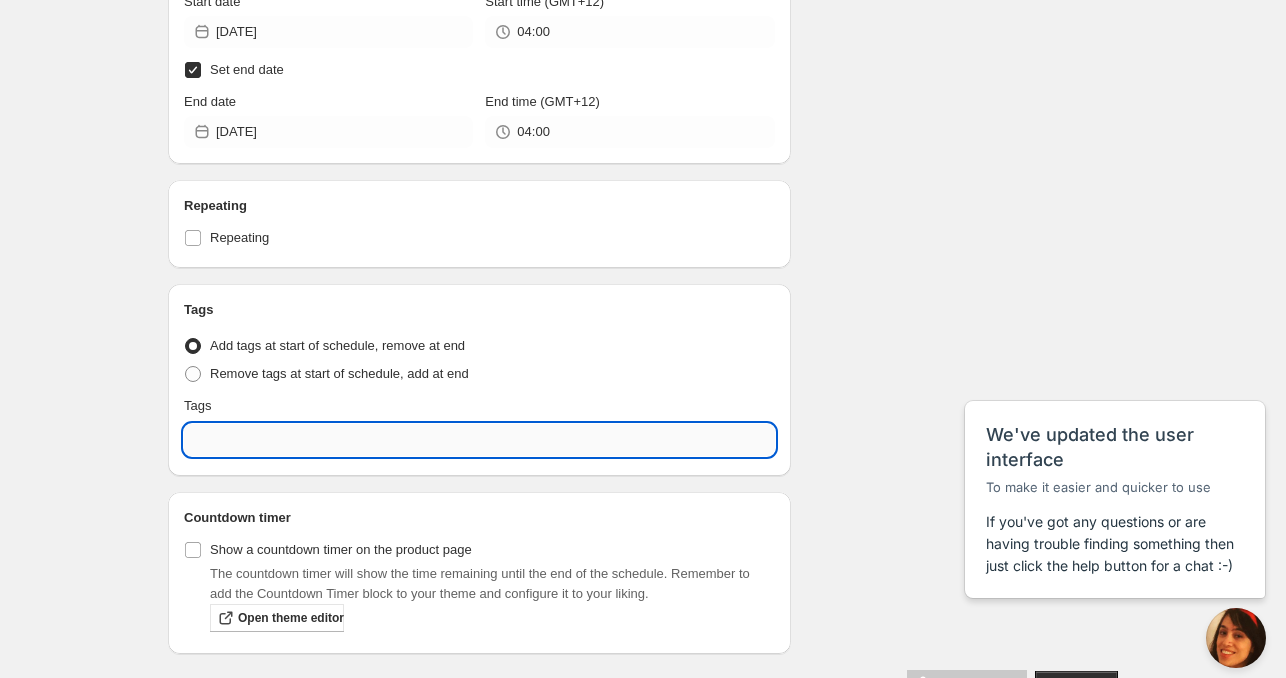 click at bounding box center (479, 440) 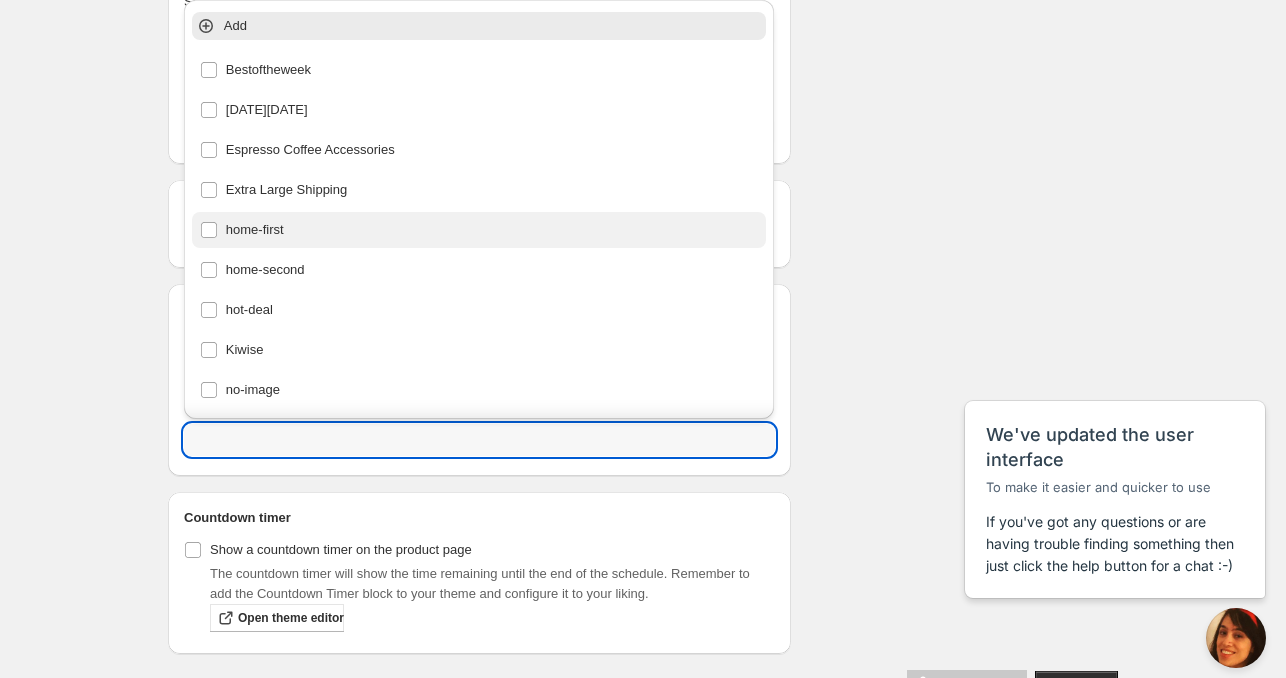 click on "home-first" at bounding box center (479, 230) 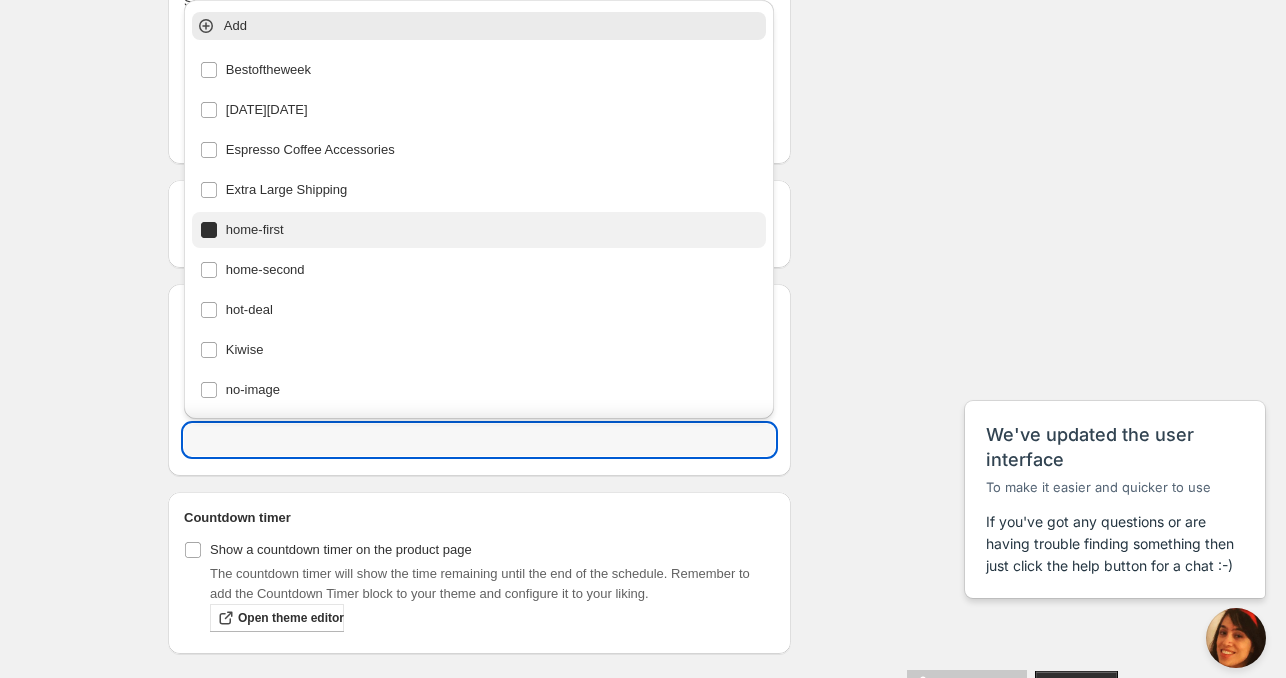type on "home-first" 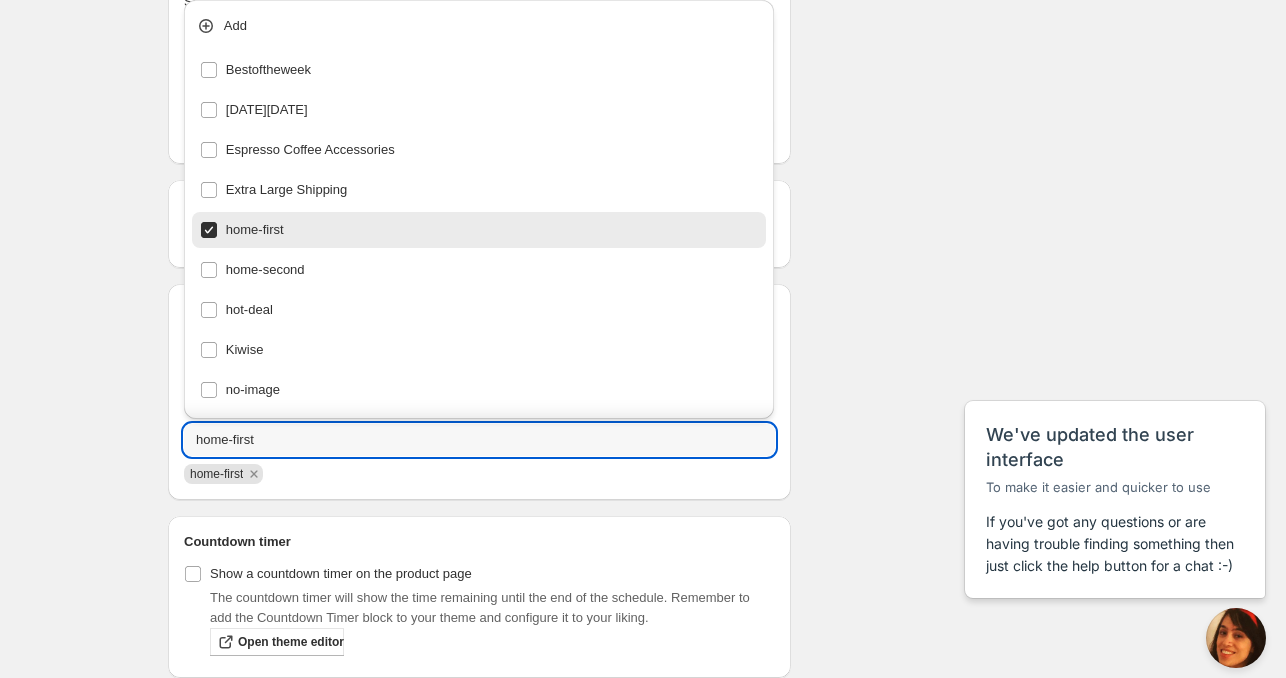 click on "Schedule name [DATE] 4am Your customers won't see this Product selection Entity type Specific products Specific collections Specific tags Specific vendors Browse Active dates Active Date Type Start immediately Schedule will run shortly after you save the schedule Set start date Schedule will run at a date you set in the future Start date [DATE] Start time (GMT+12) 04:00 Set end date End date [DATE] End time (GMT+12) 04:00 Repeating Repeating Ok Cancel Every 1 Date range Days Weeks Months Years Days Ends Never On specific date After a number of occurances Tags Tag type Add tags at start of schedule, remove at end Remove tags at start of schedule, add at end Tags home-first home-first Countdown timer Show a countdown timer on the product page The countdown timer will show the time remaining until the end of the schedule. Remember to add the Countdown Timer block to your theme and configure it to your liking. Open theme editor Summary [DATE] 4am Type Add/remove tags from products" at bounding box center (635, 92) 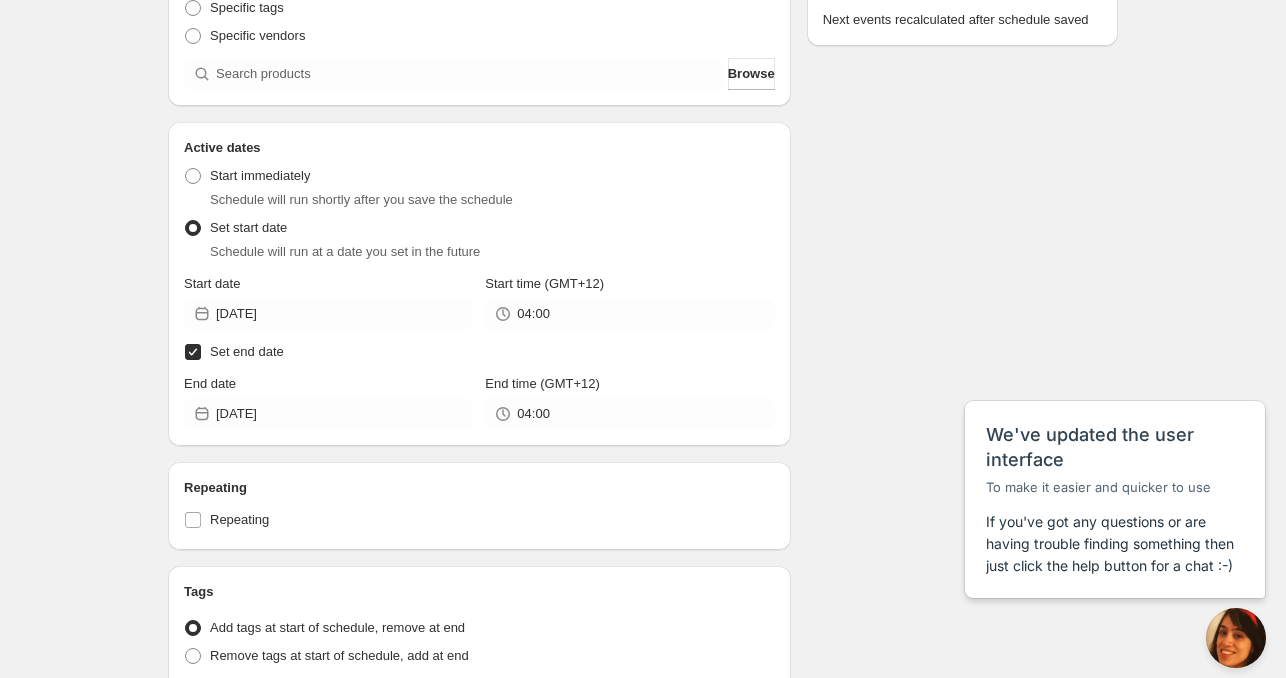 scroll, scrollTop: 84, scrollLeft: 0, axis: vertical 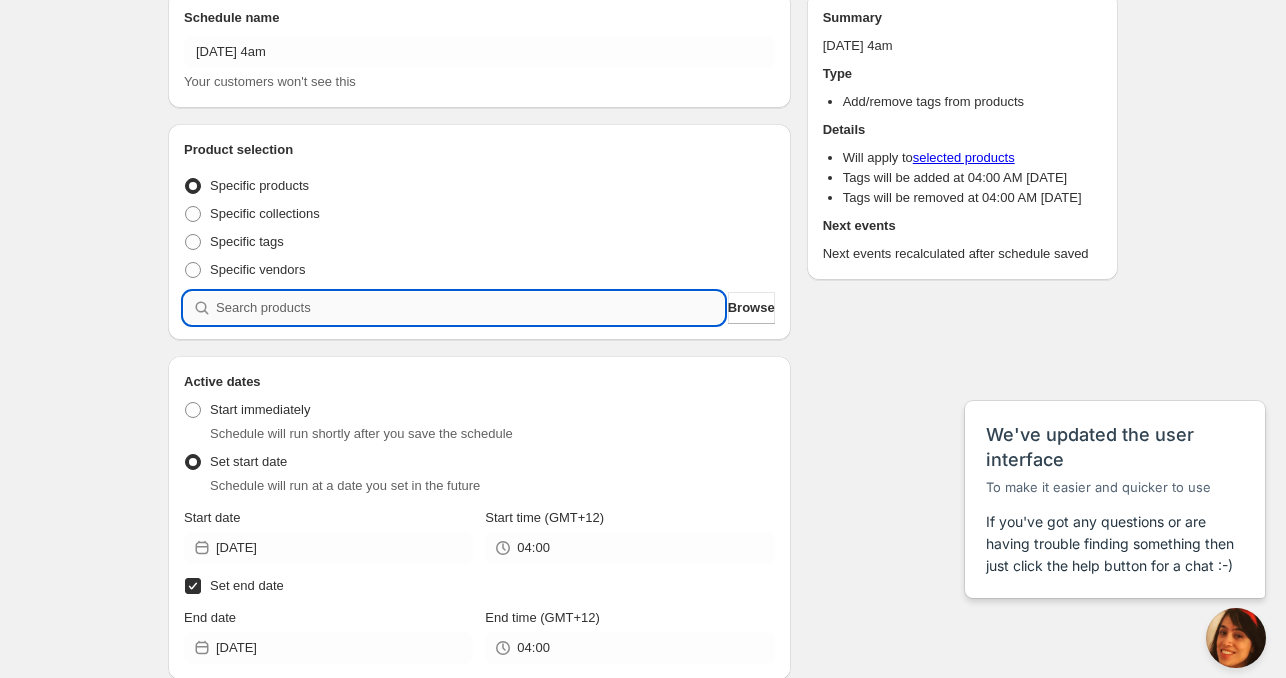 drag, startPoint x: 255, startPoint y: 303, endPoint x: 284, endPoint y: 323, distance: 35.22783 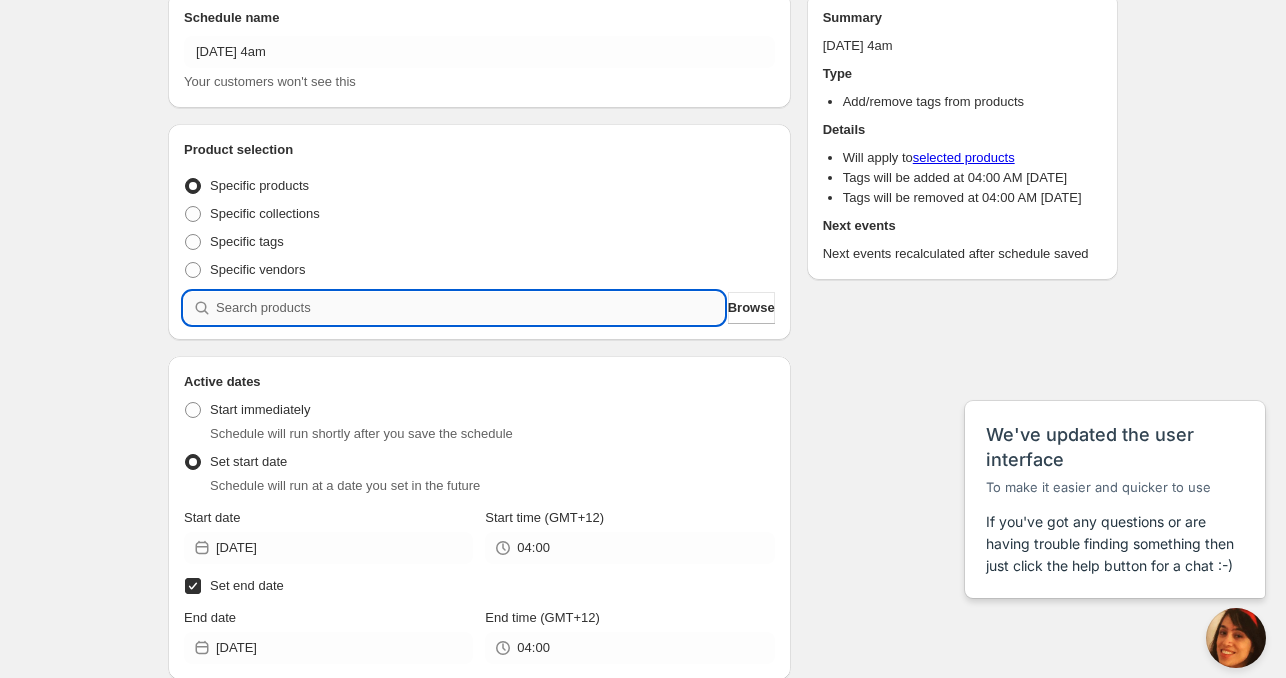 paste on "CNH21221" 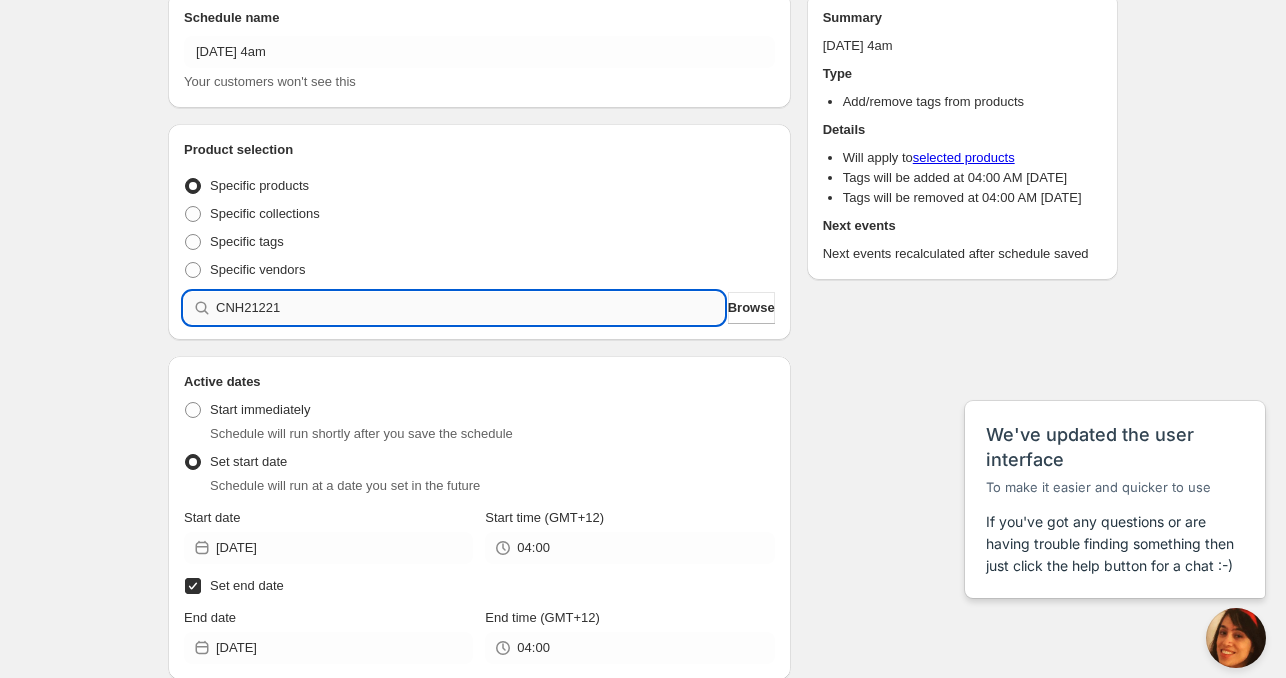 type 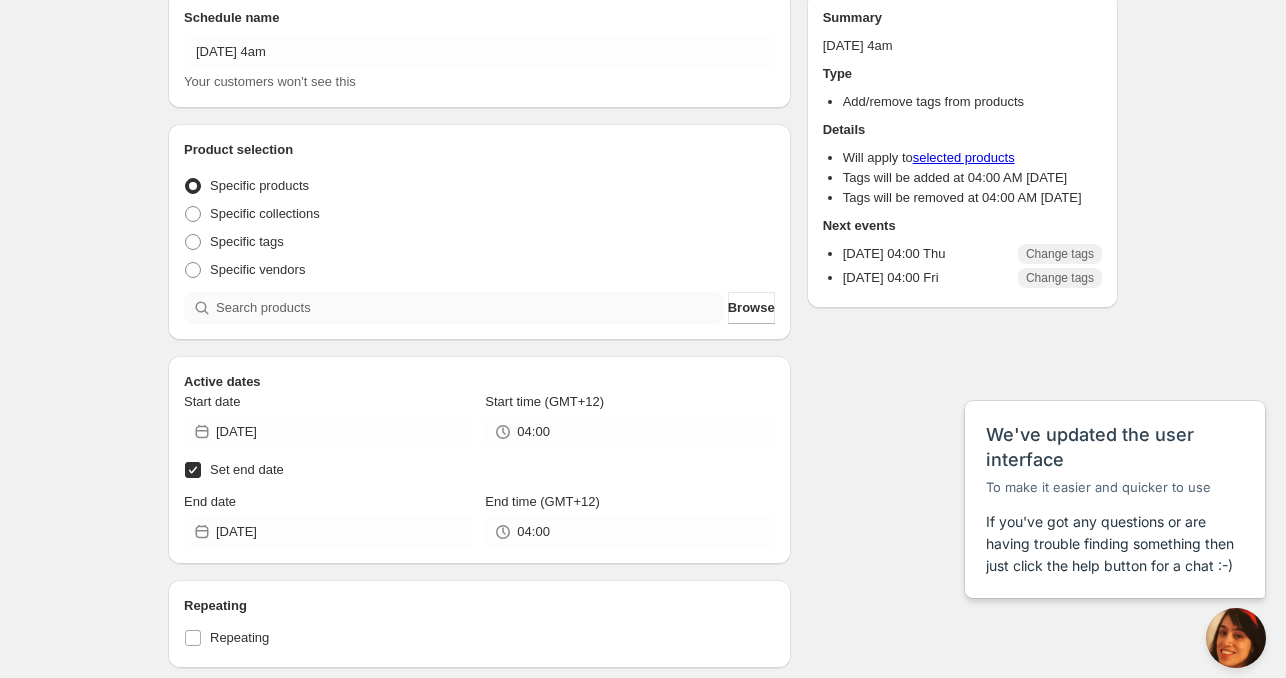scroll, scrollTop: 0, scrollLeft: 0, axis: both 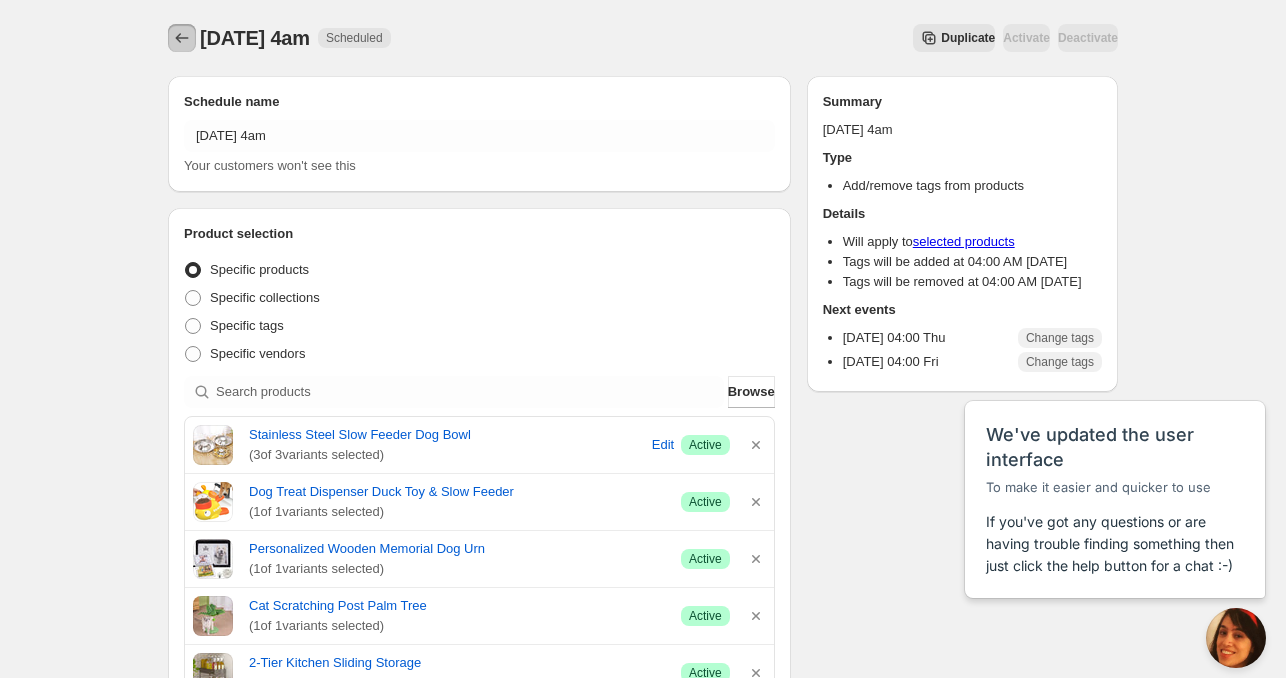 click 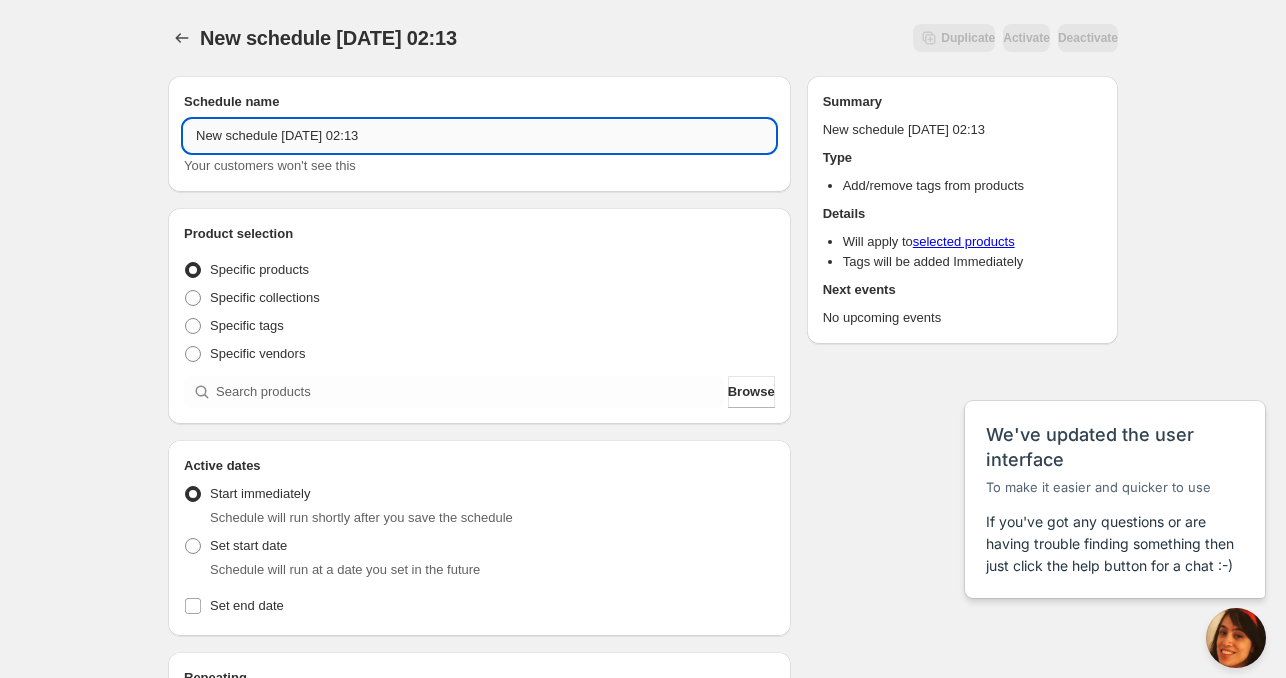 drag, startPoint x: 267, startPoint y: 143, endPoint x: 232, endPoint y: 123, distance: 40.311287 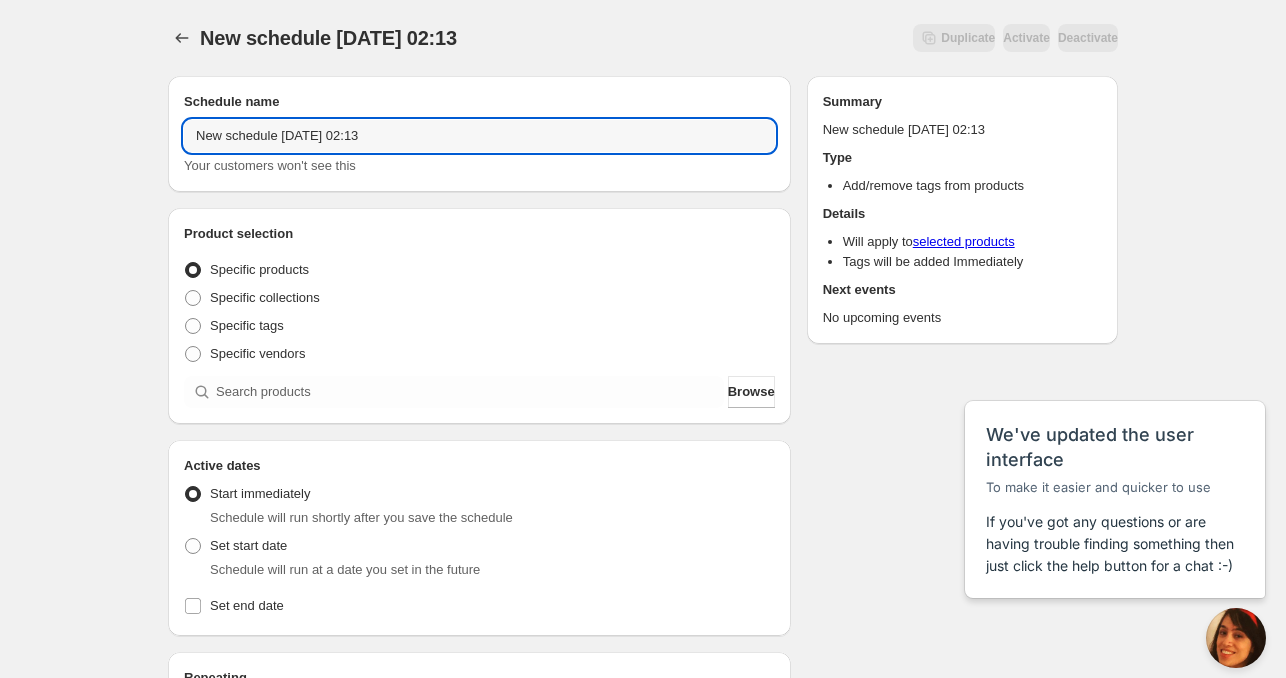 drag, startPoint x: 277, startPoint y: 141, endPoint x: 1, endPoint y: 166, distance: 277.12994 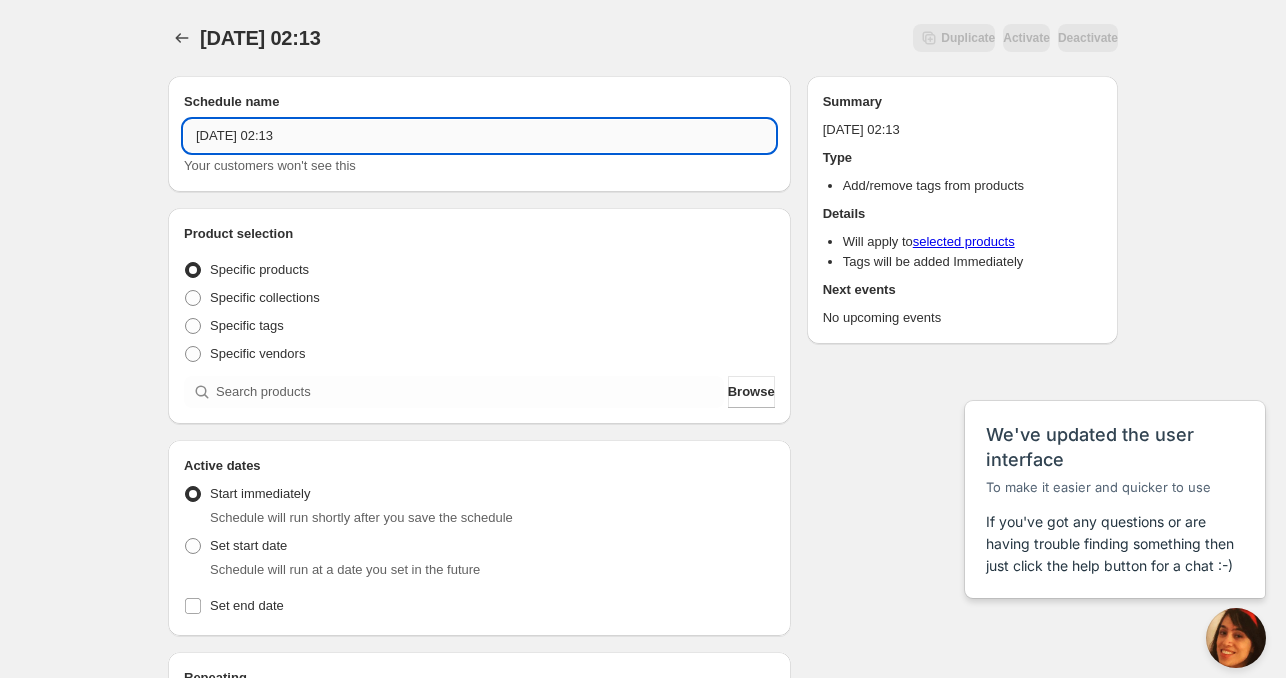click on "[DATE] 02:13" at bounding box center (479, 136) 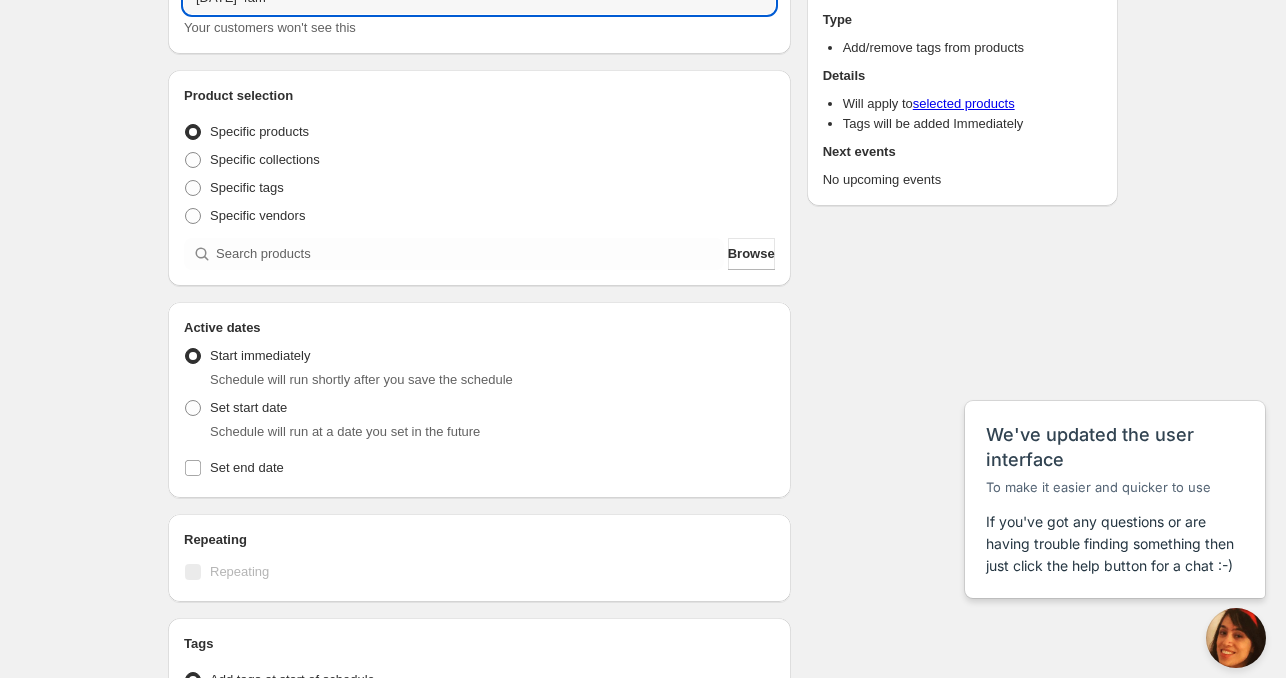 scroll, scrollTop: 300, scrollLeft: 0, axis: vertical 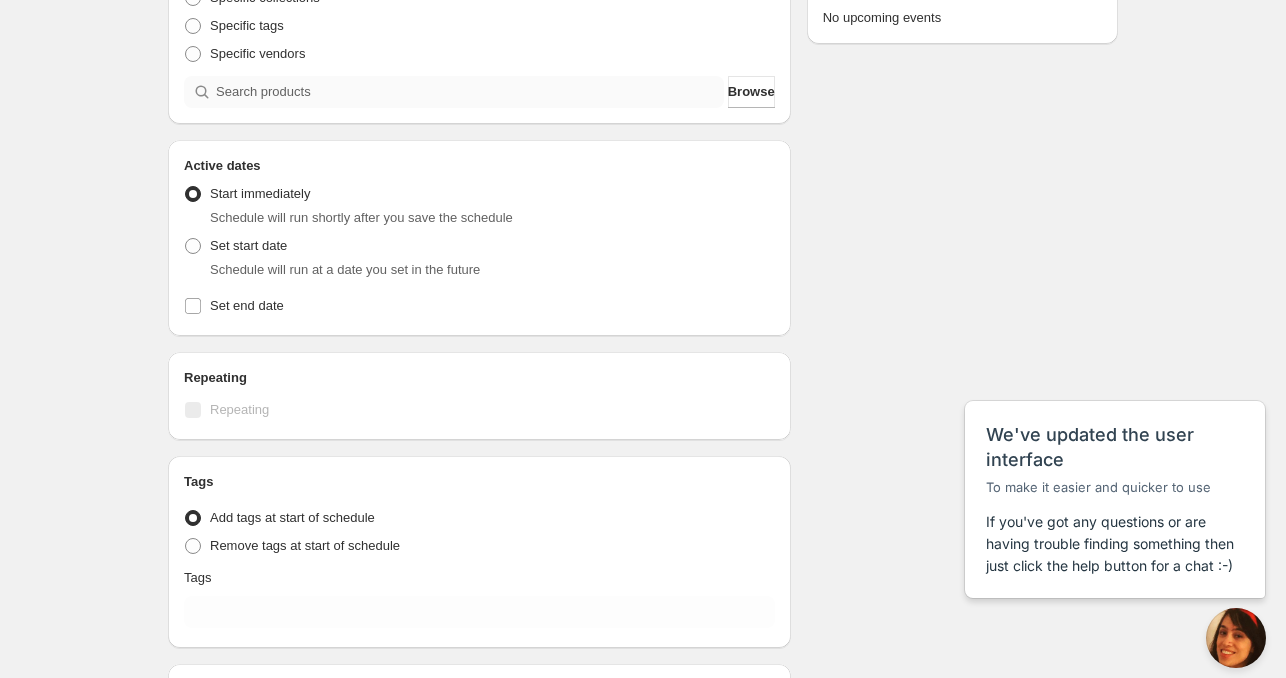 type on "[DATE] 4am" 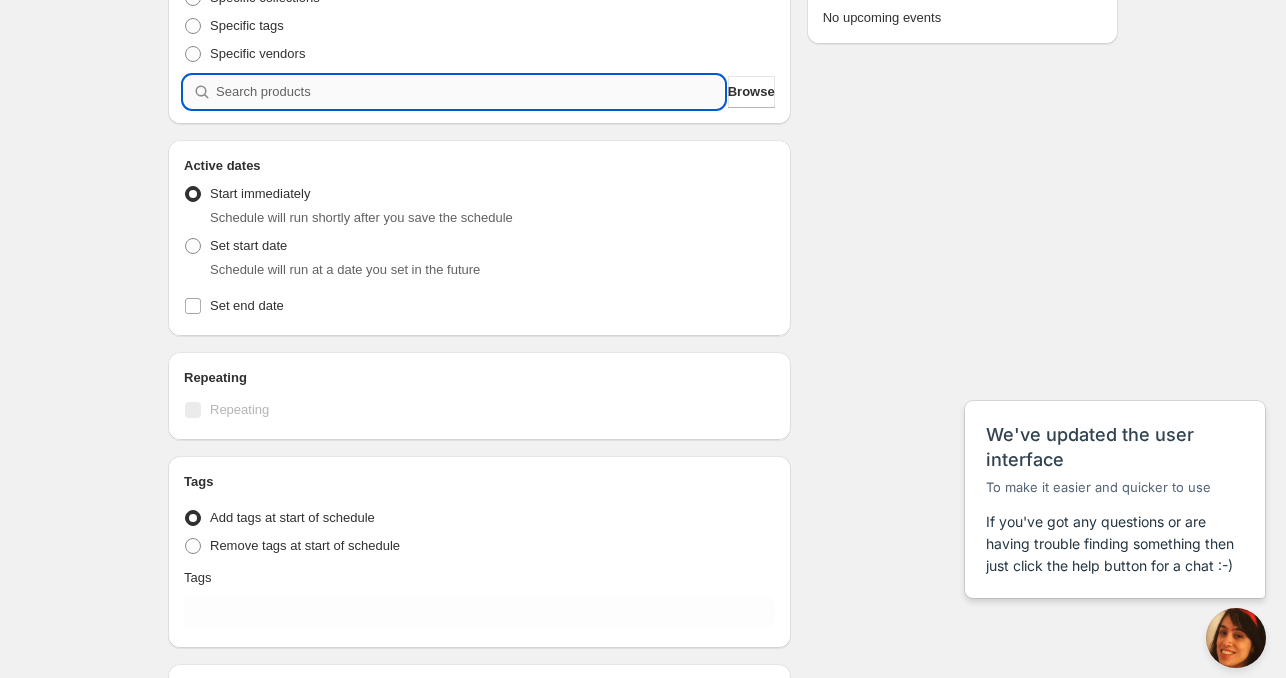 click at bounding box center [470, 92] 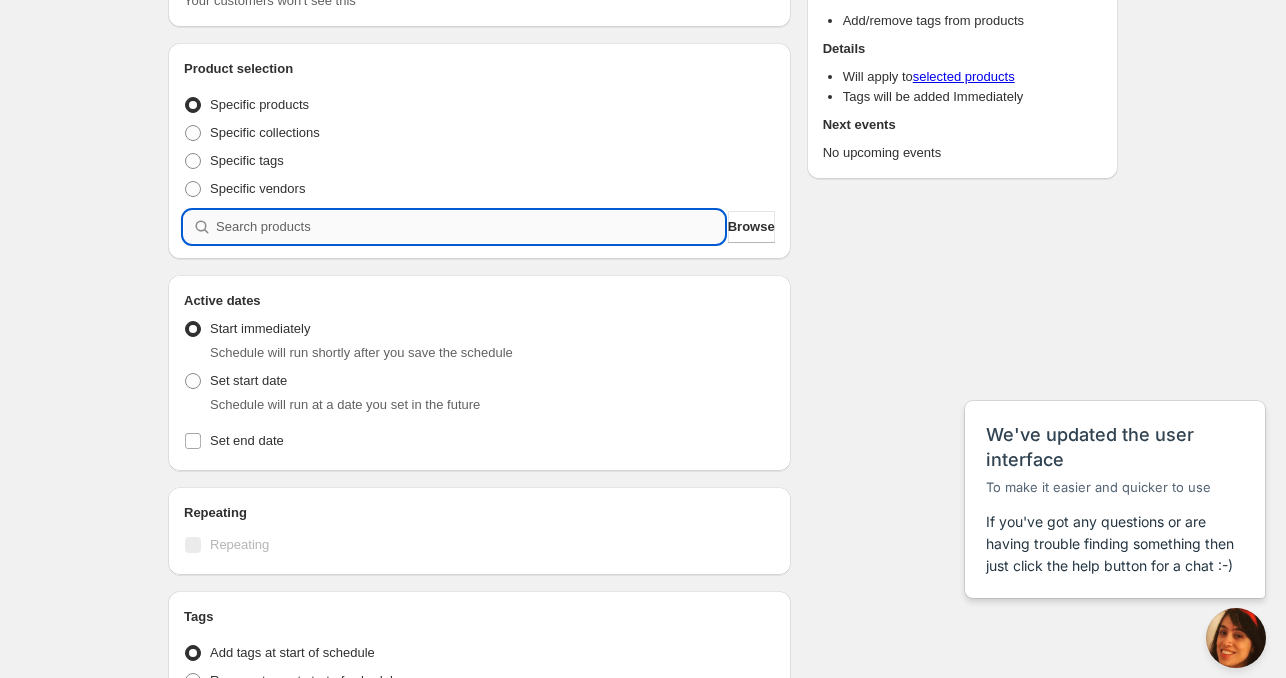scroll, scrollTop: 200, scrollLeft: 0, axis: vertical 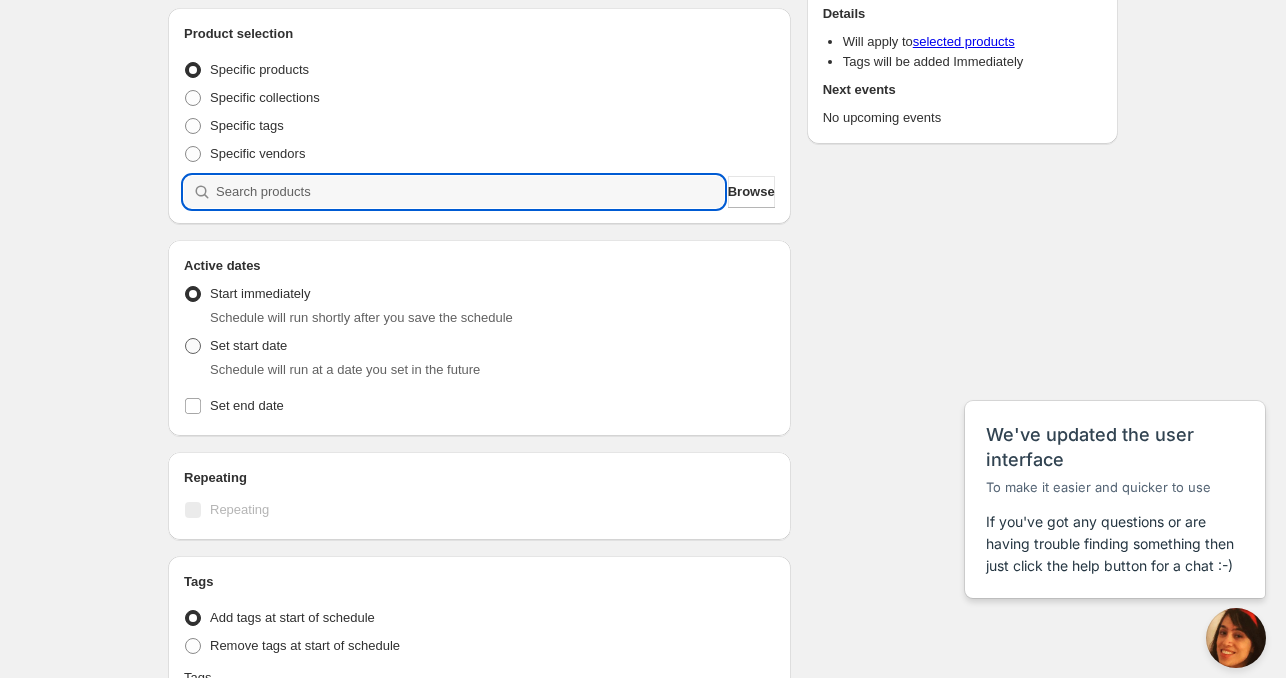 click on "Set start date" at bounding box center [235, 346] 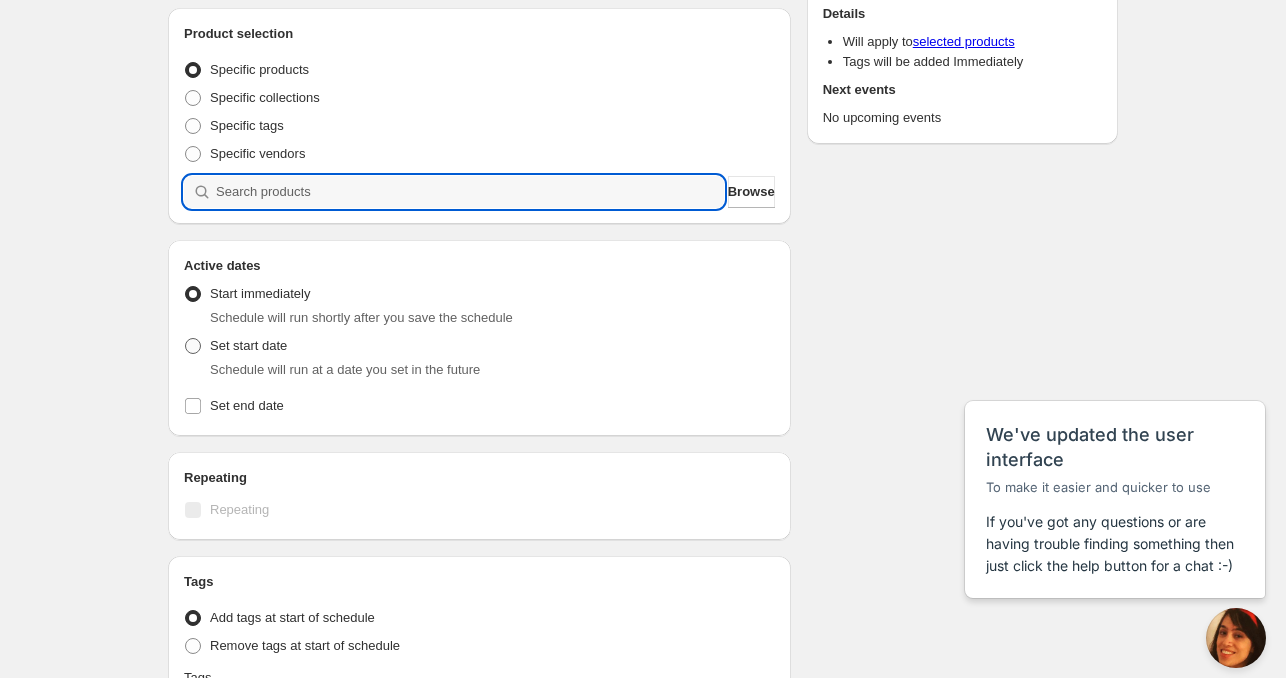 radio on "true" 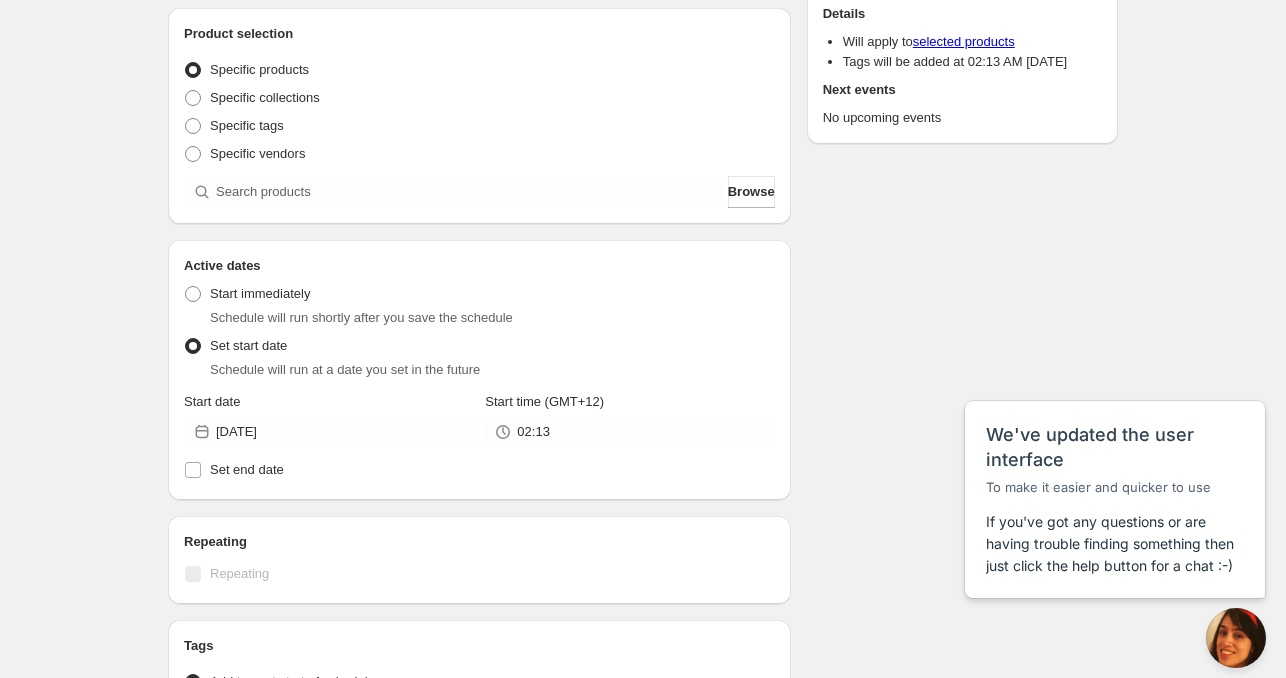 click on "Start date" at bounding box center (328, 402) 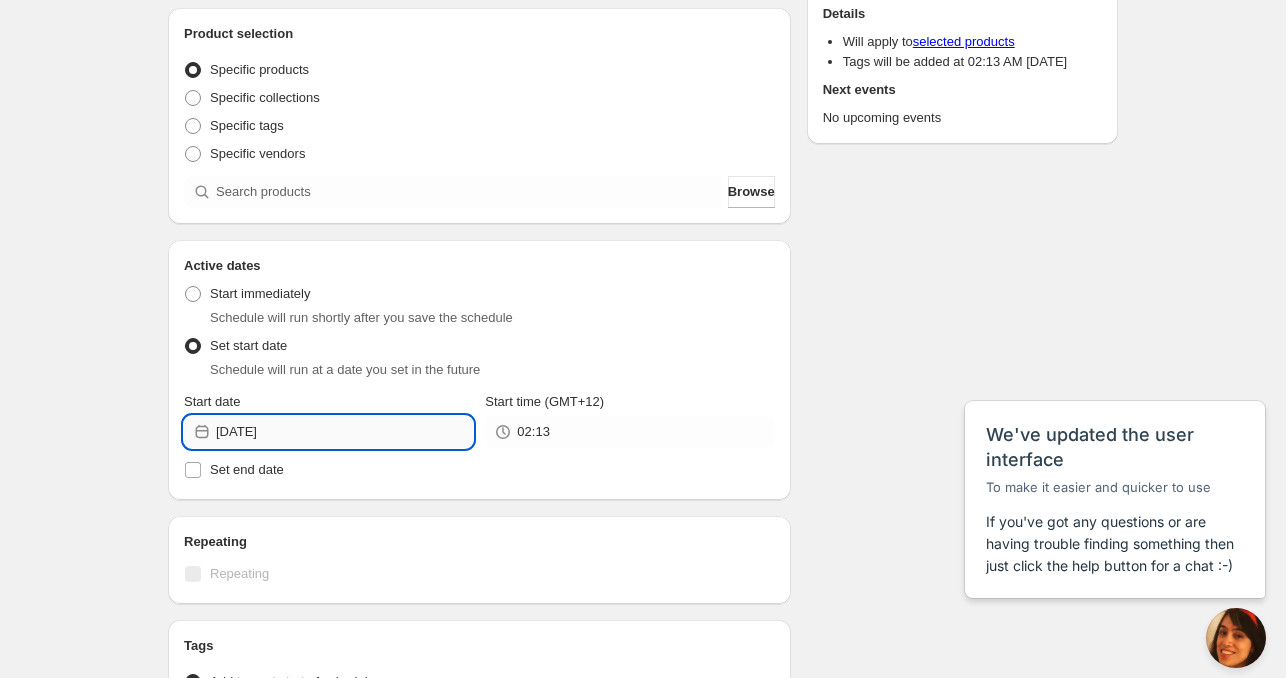 click on "[DATE]" at bounding box center [344, 432] 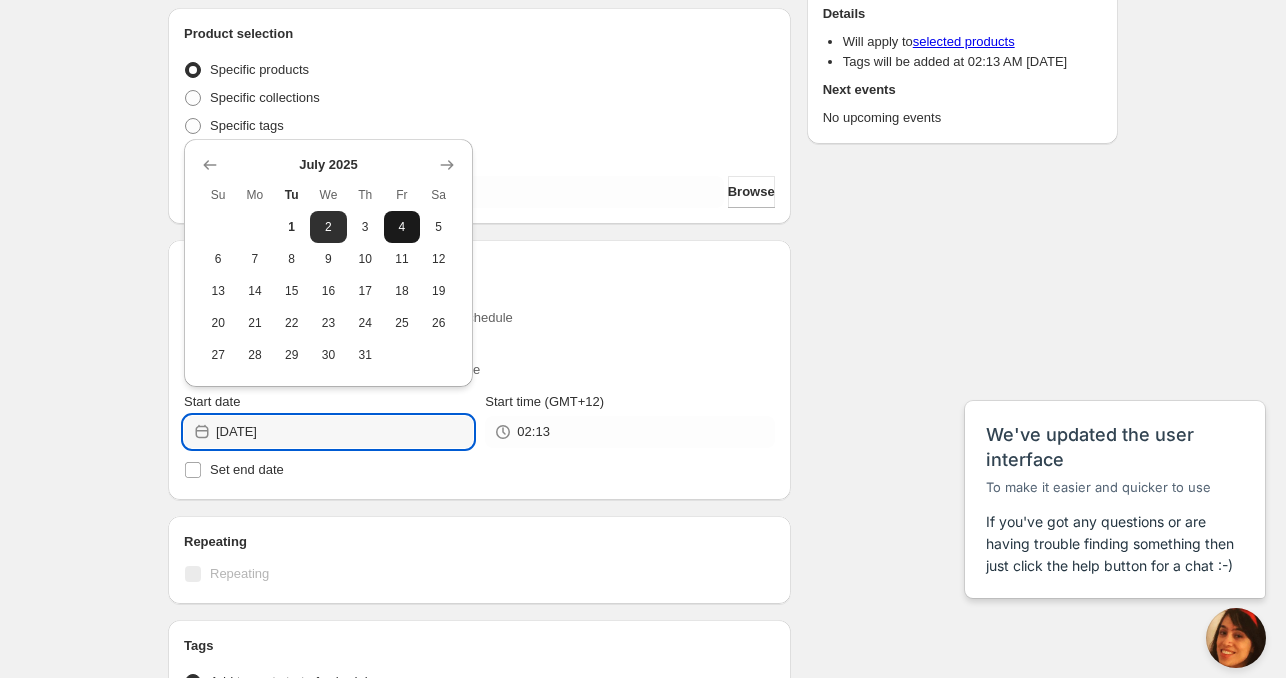 click on "4" at bounding box center (402, 227) 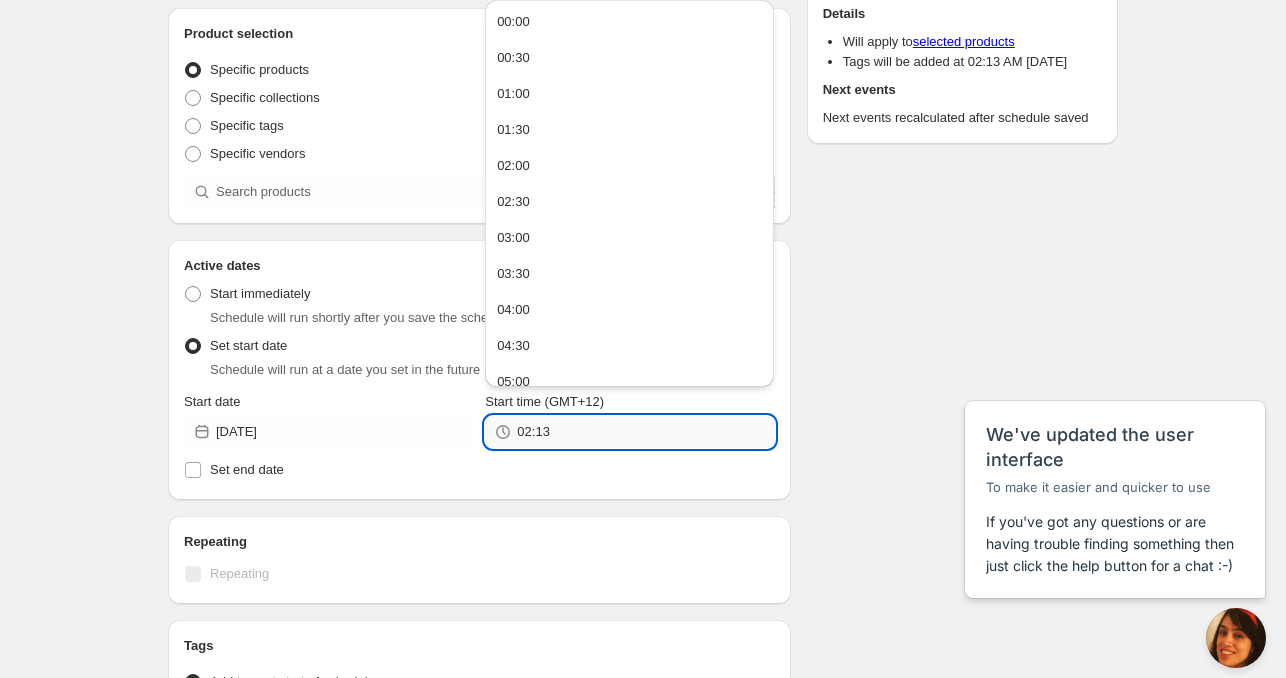 click on "02:13" at bounding box center (645, 432) 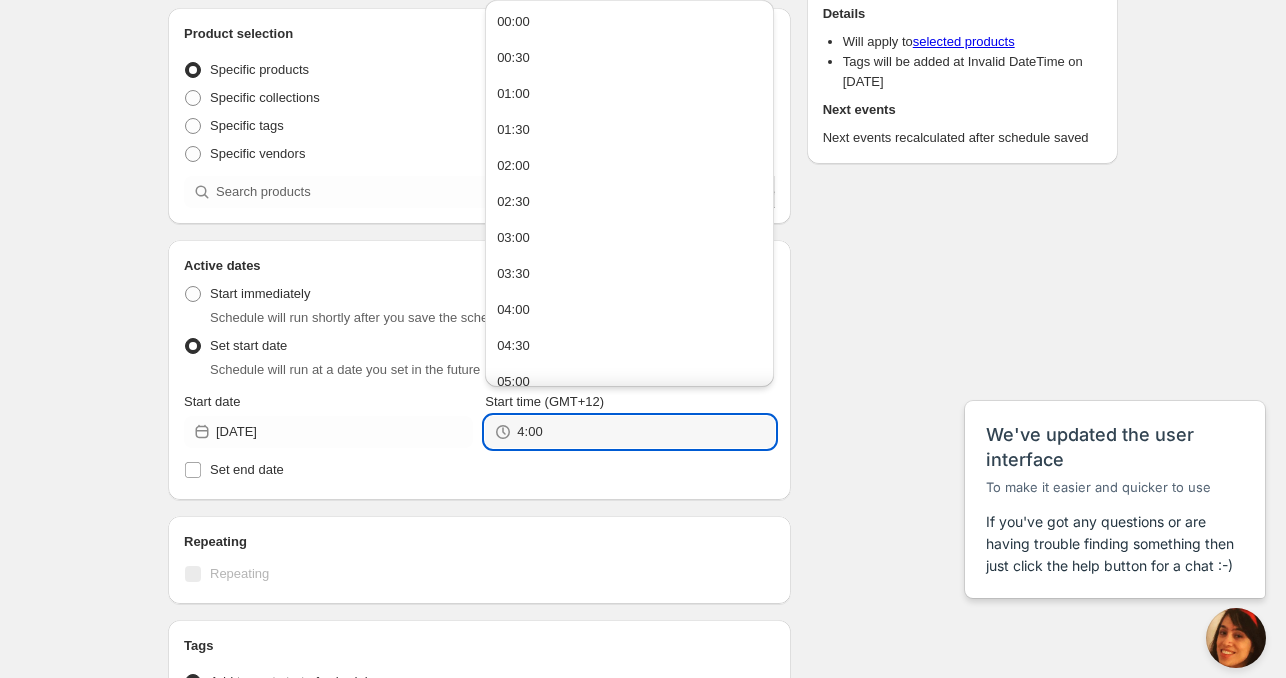 type on "04:00" 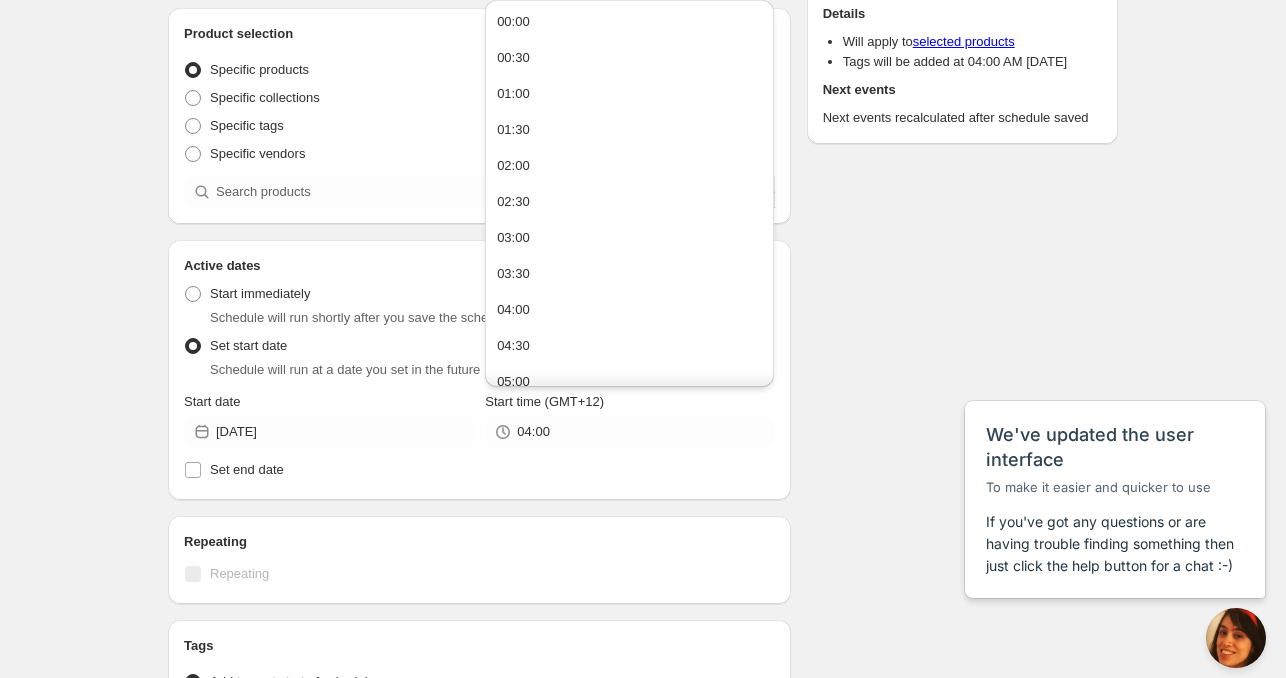 click on "Active Date Type Start immediately Schedule will run shortly after you save the schedule Set start date Schedule will run at a date you set in the future Start date [DATE] Start time (GMT+12) 04:00 Set end date" at bounding box center [479, 380] 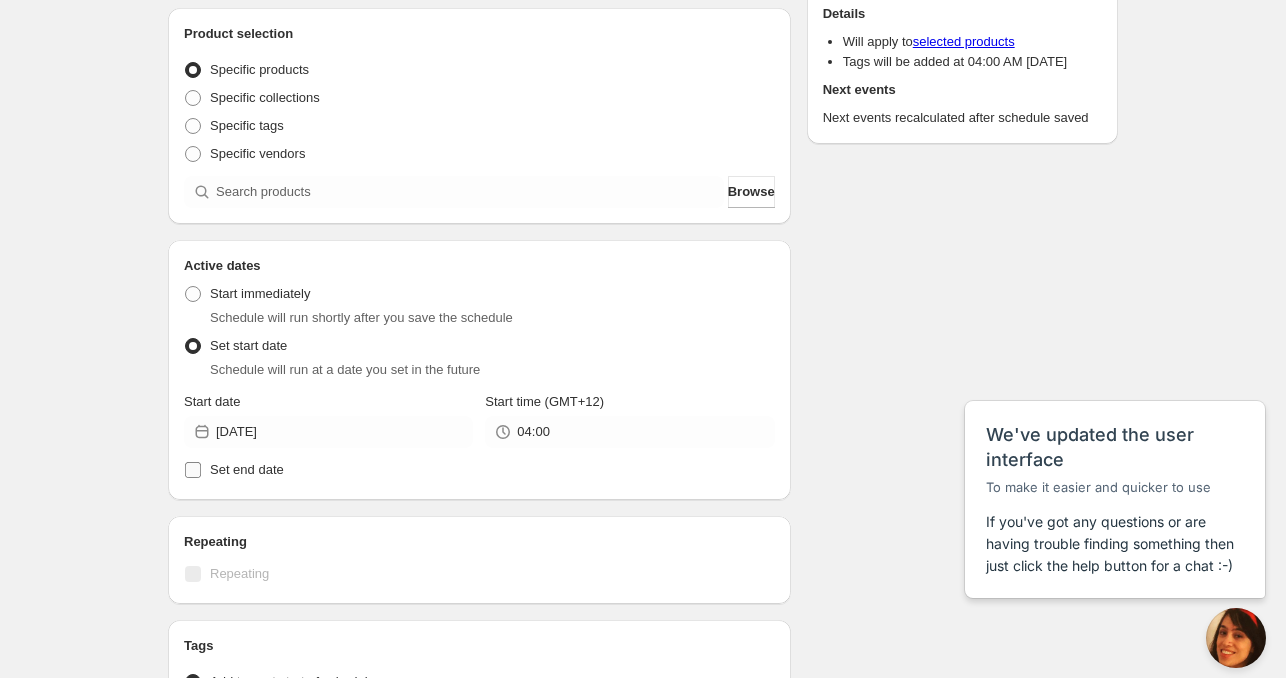 click on "Set end date" at bounding box center [247, 469] 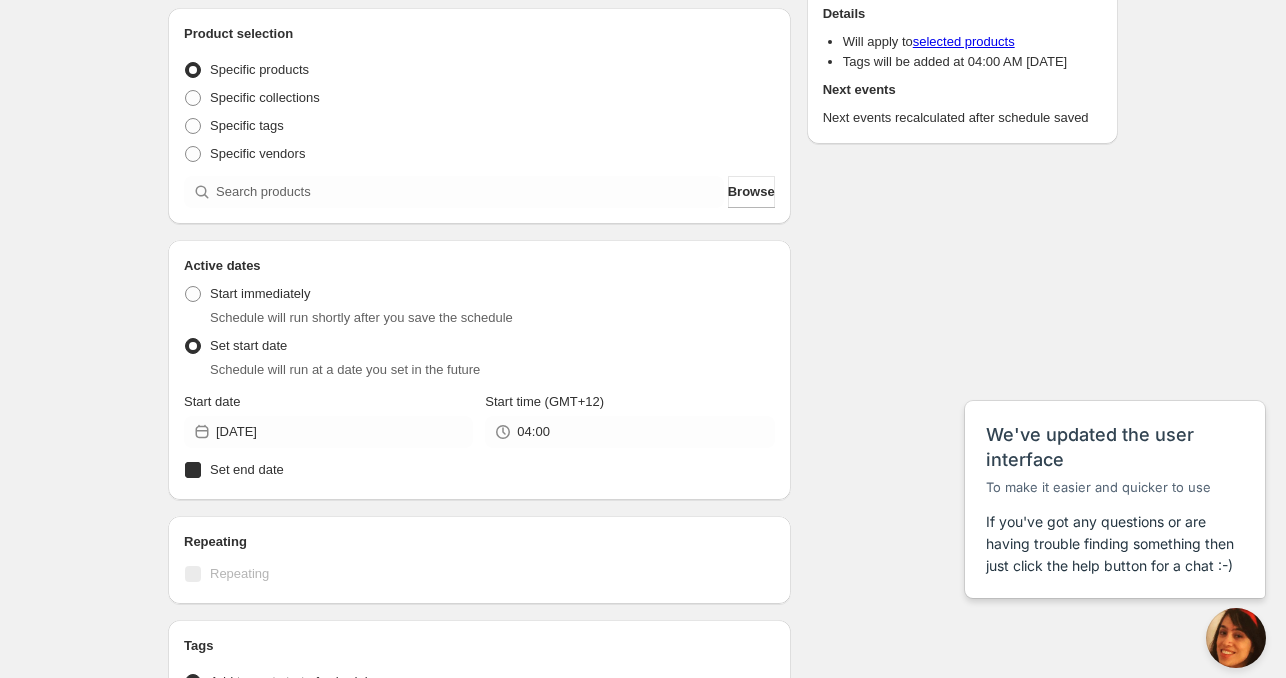 checkbox on "true" 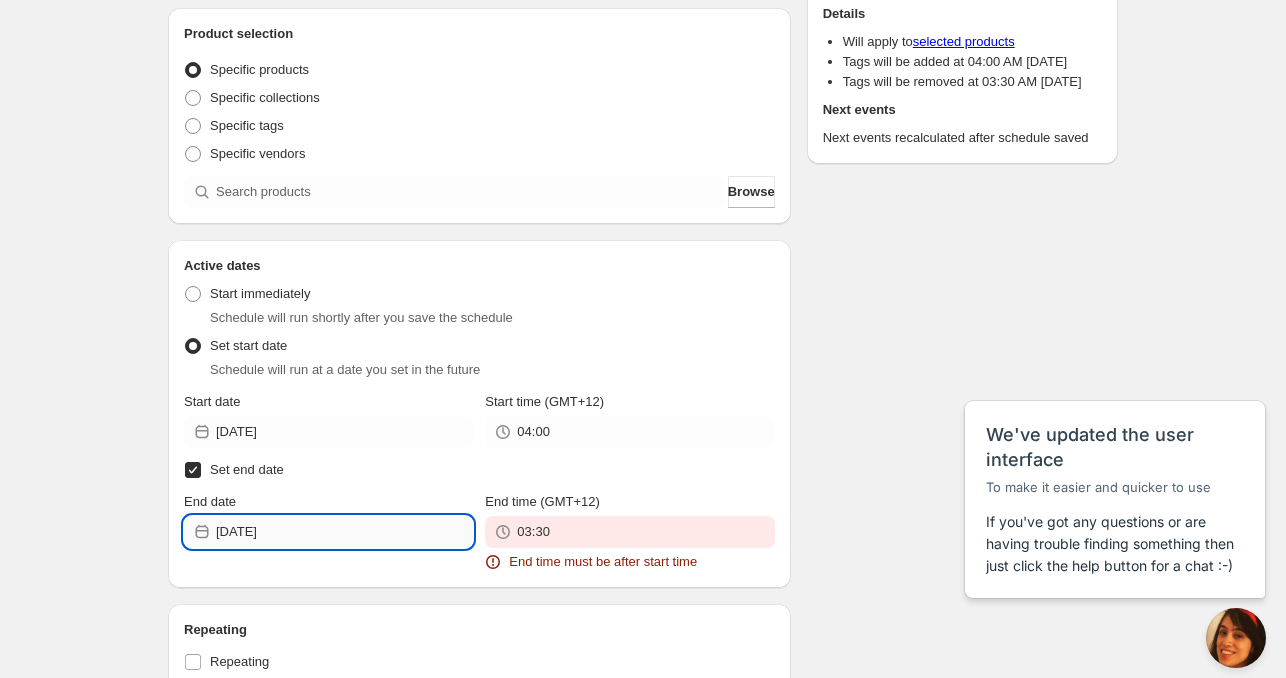 click on "[DATE]" at bounding box center (344, 532) 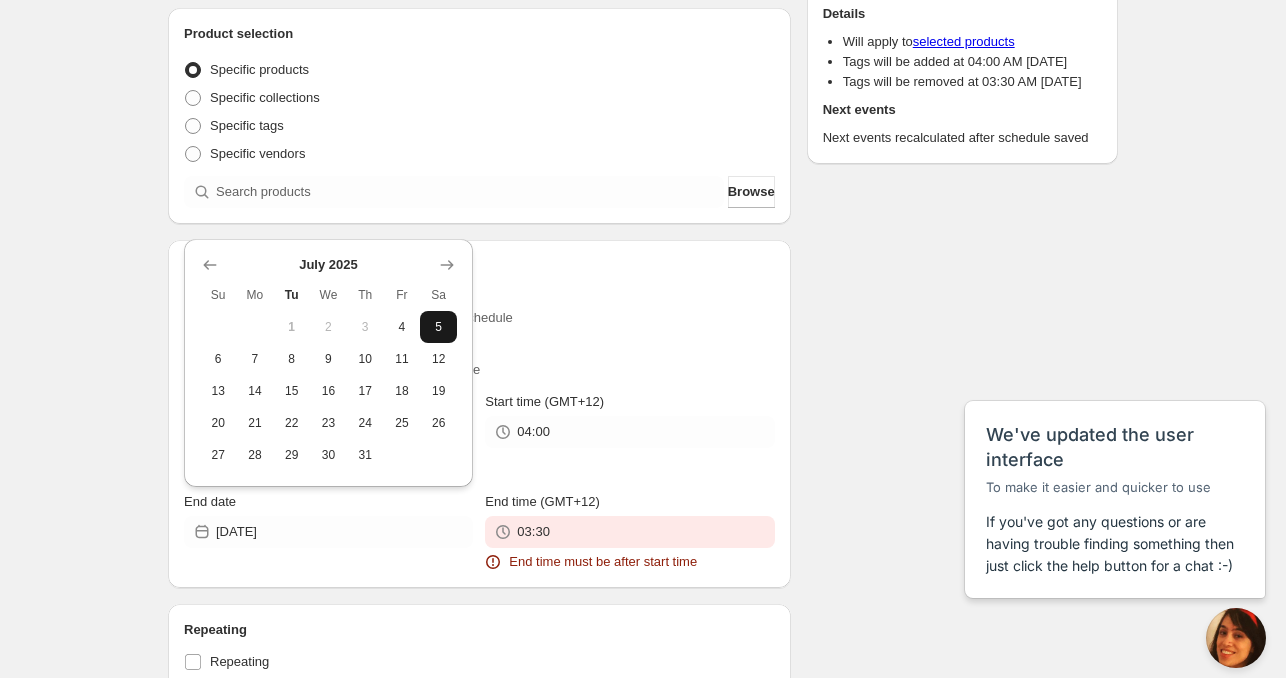 click on "5" at bounding box center (438, 327) 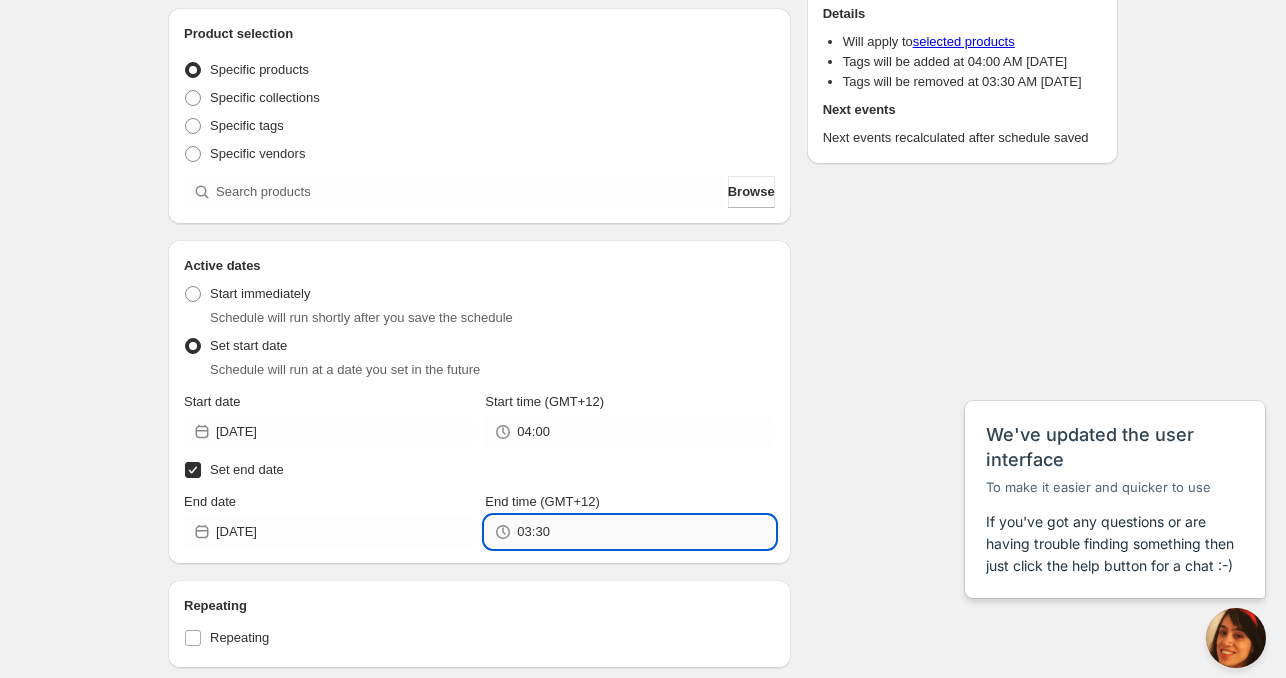 click on "03:30" at bounding box center (645, 532) 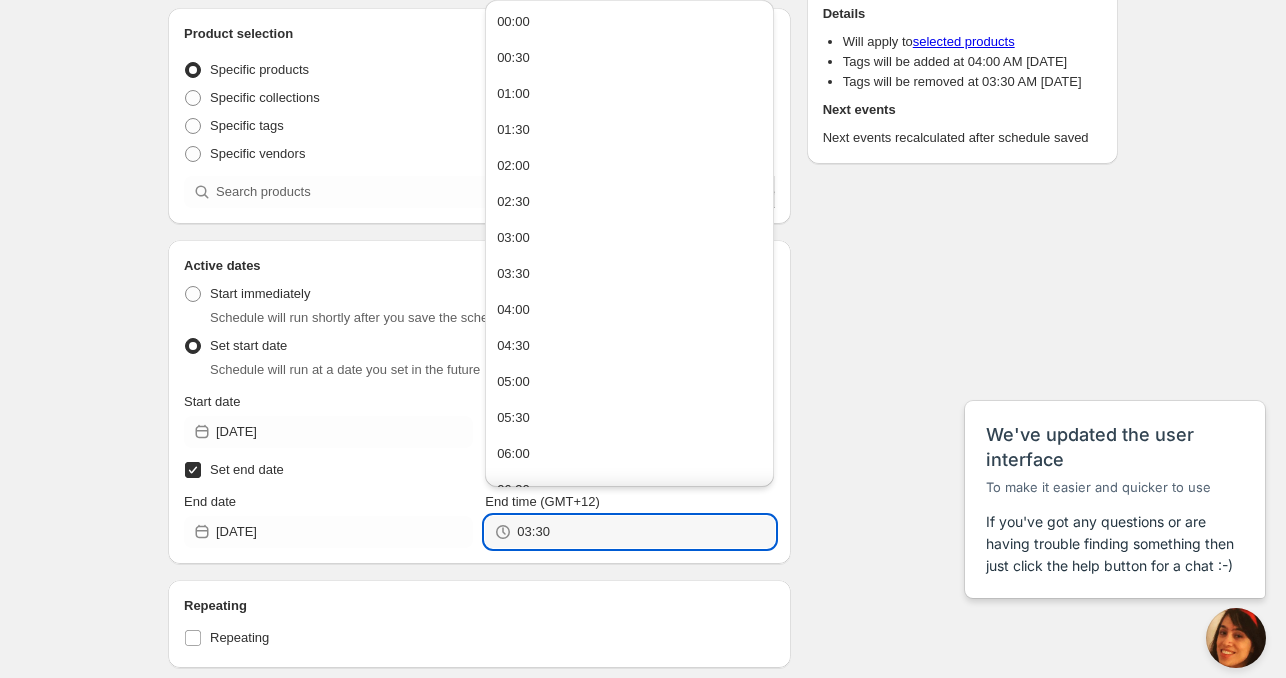 paste on "4:0" 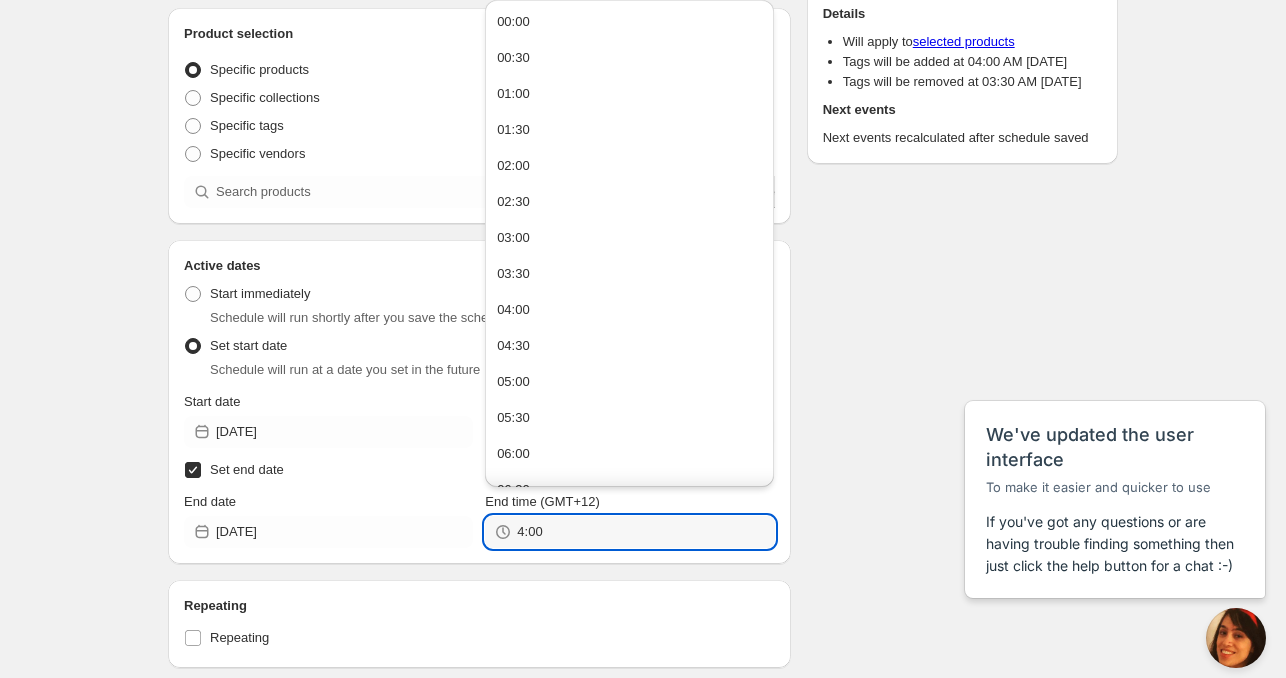 type on "04:00" 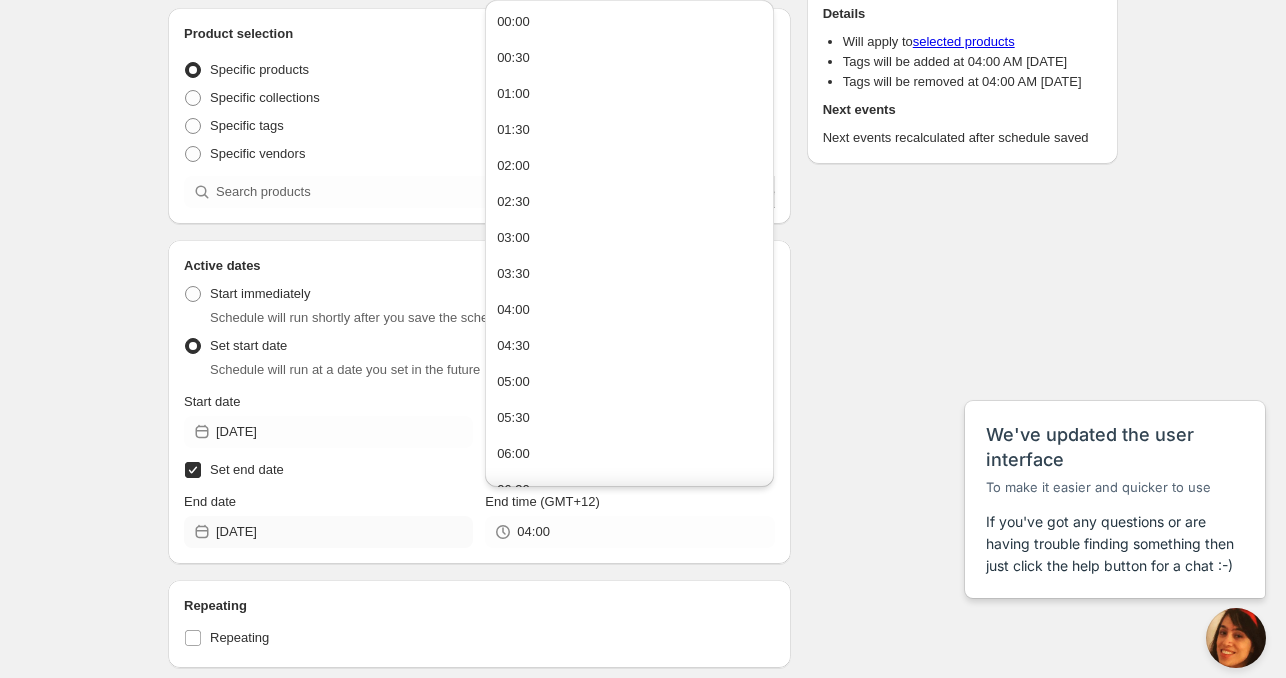 drag, startPoint x: 517, startPoint y: 569, endPoint x: 449, endPoint y: 547, distance: 71.470276 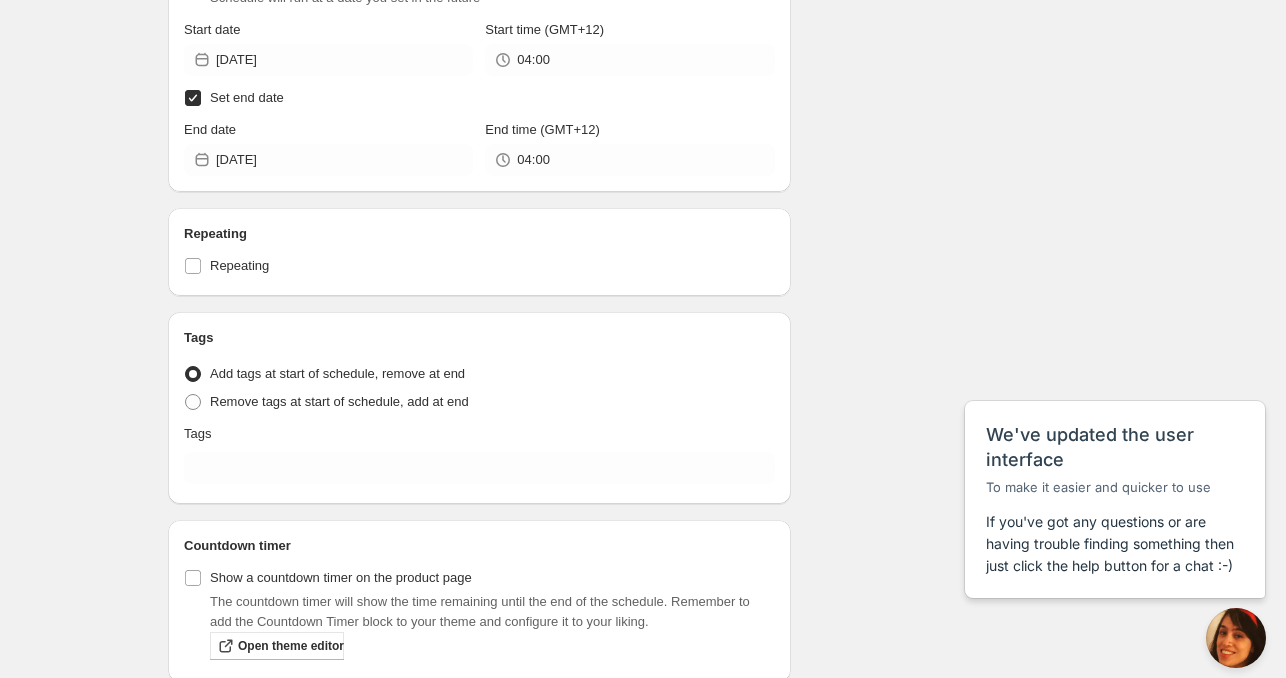 scroll, scrollTop: 659, scrollLeft: 0, axis: vertical 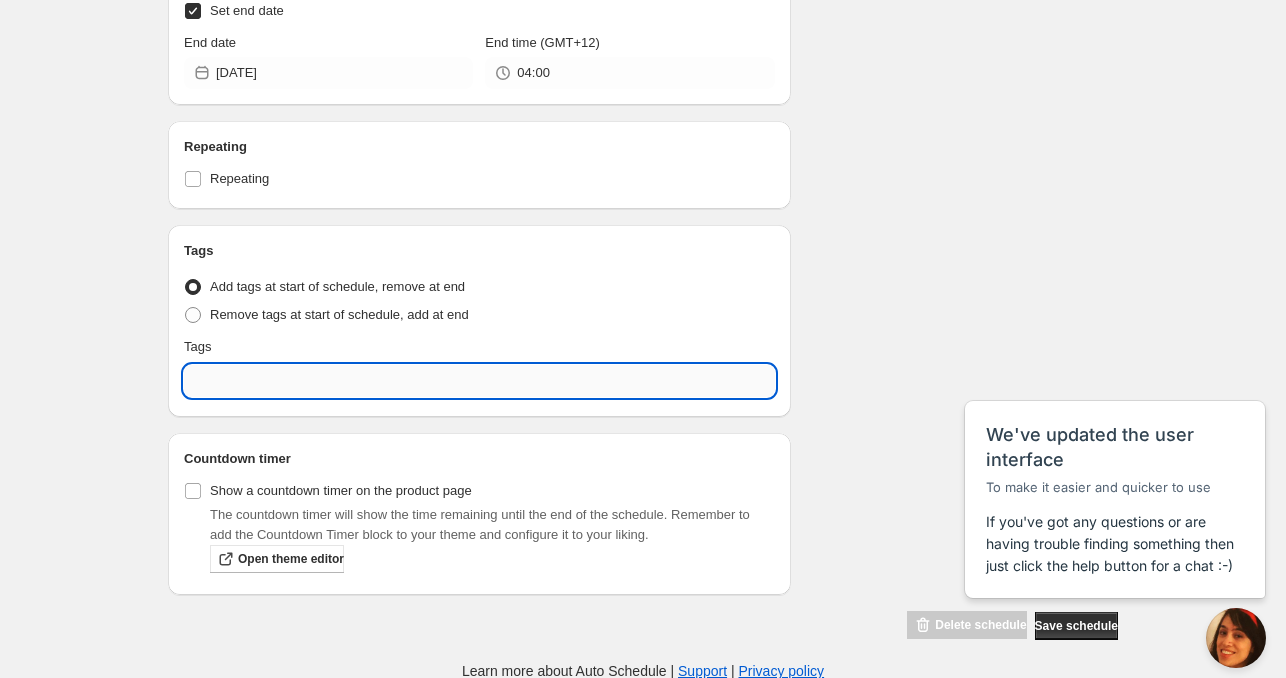 click at bounding box center (479, 381) 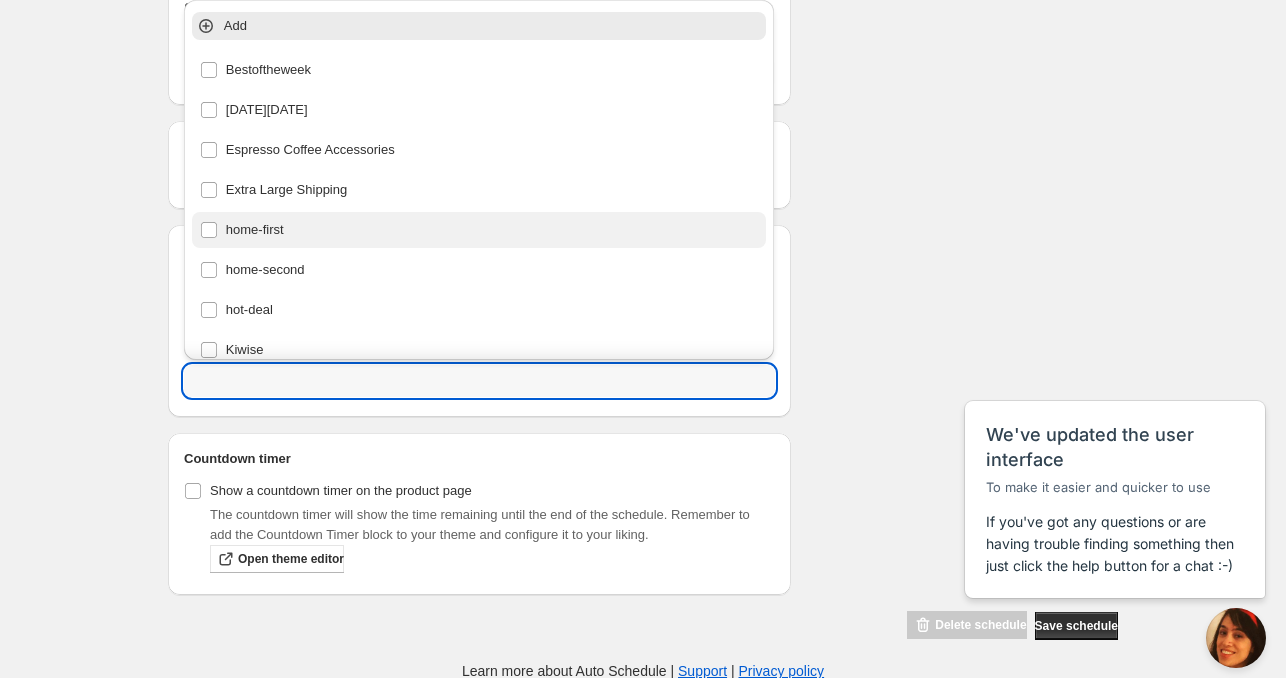 click on "home-first" at bounding box center [479, 230] 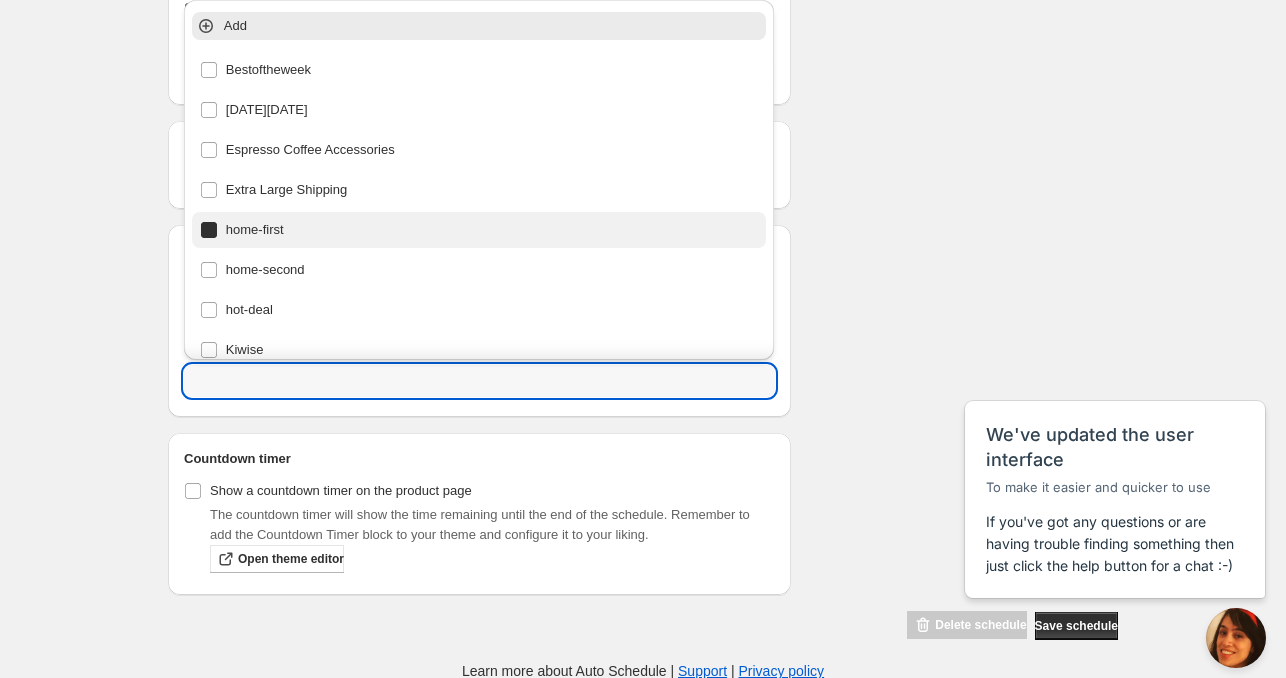 type on "home-first" 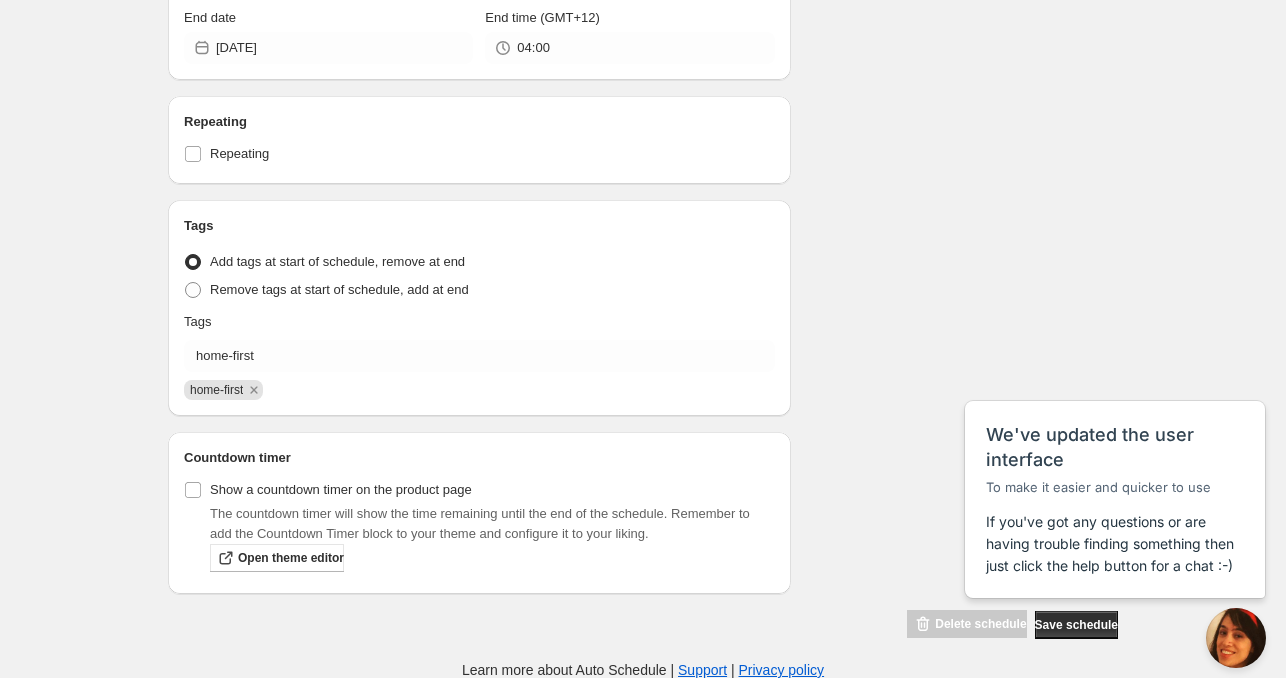 click on "Tags Tag type Add tags at start of schedule, remove at end Remove tags at start of schedule, add at end Tags home-first home-first" at bounding box center [479, 308] 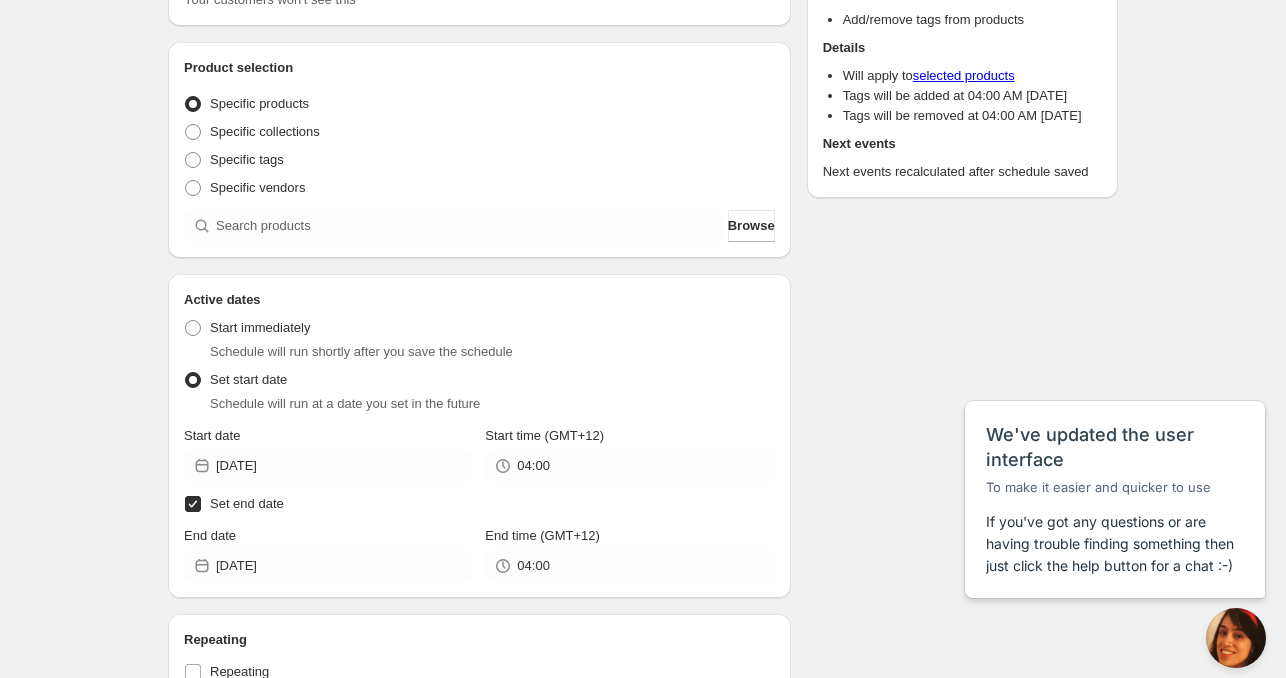 scroll, scrollTop: 0, scrollLeft: 0, axis: both 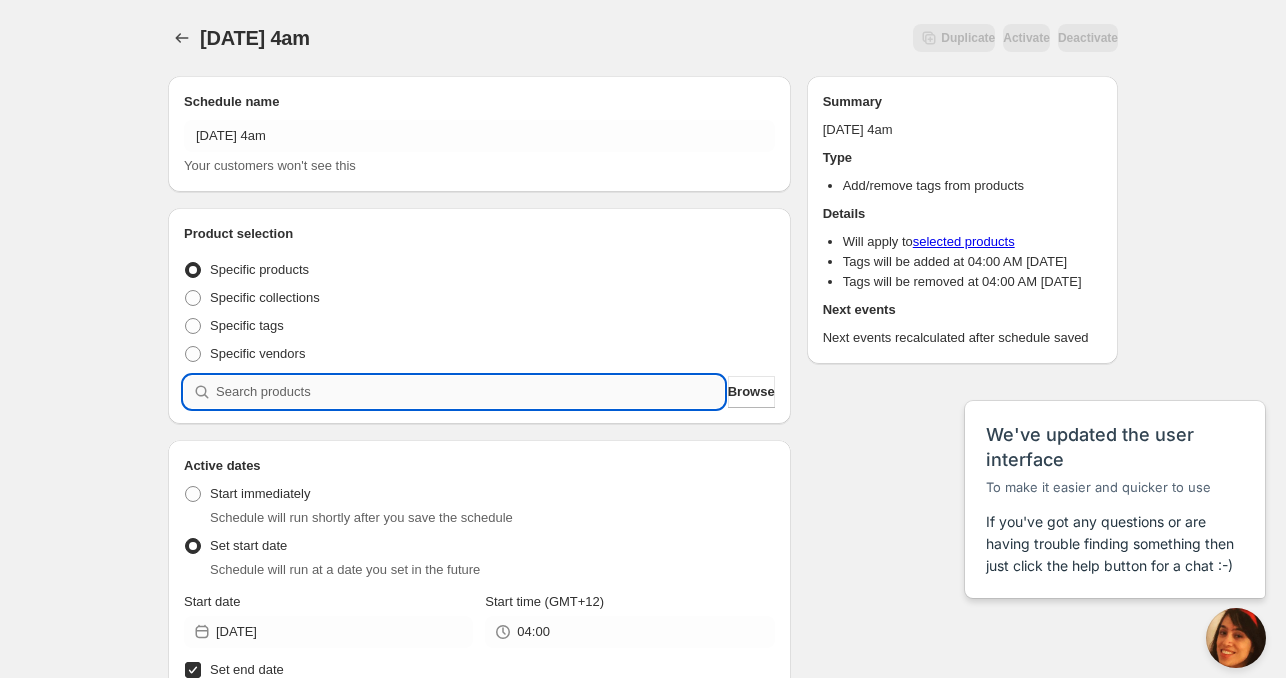 click at bounding box center (470, 392) 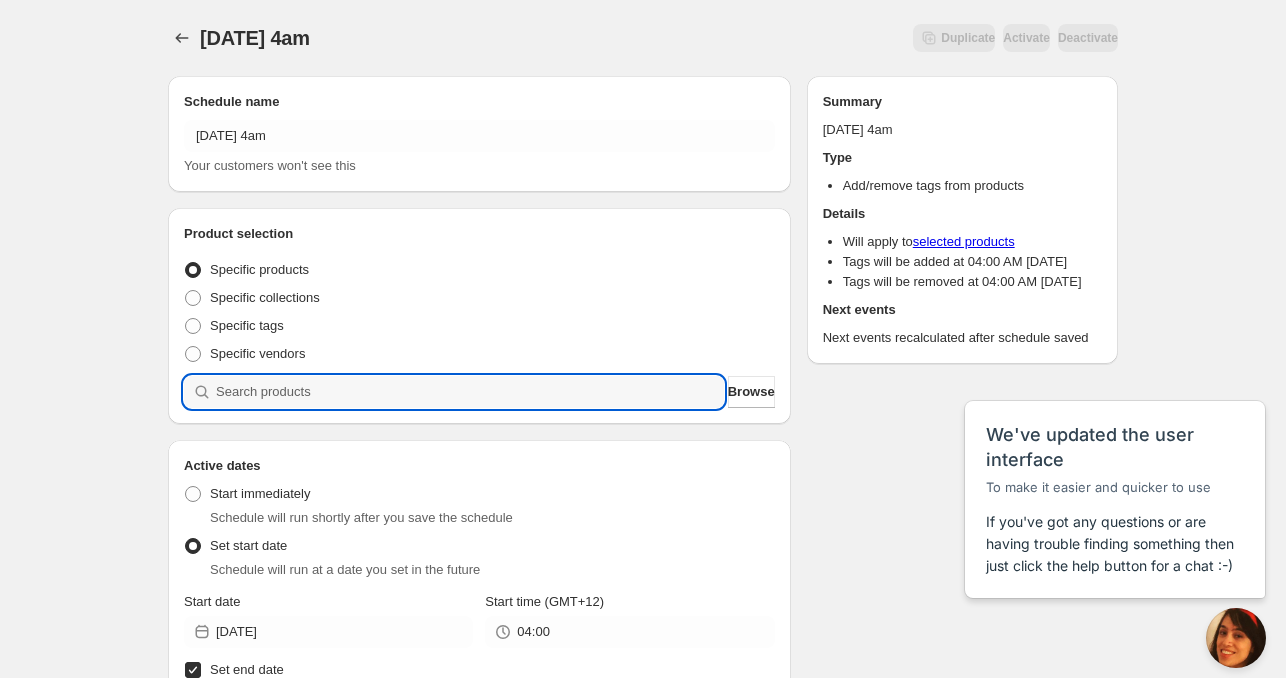 paste on "CNH22481" 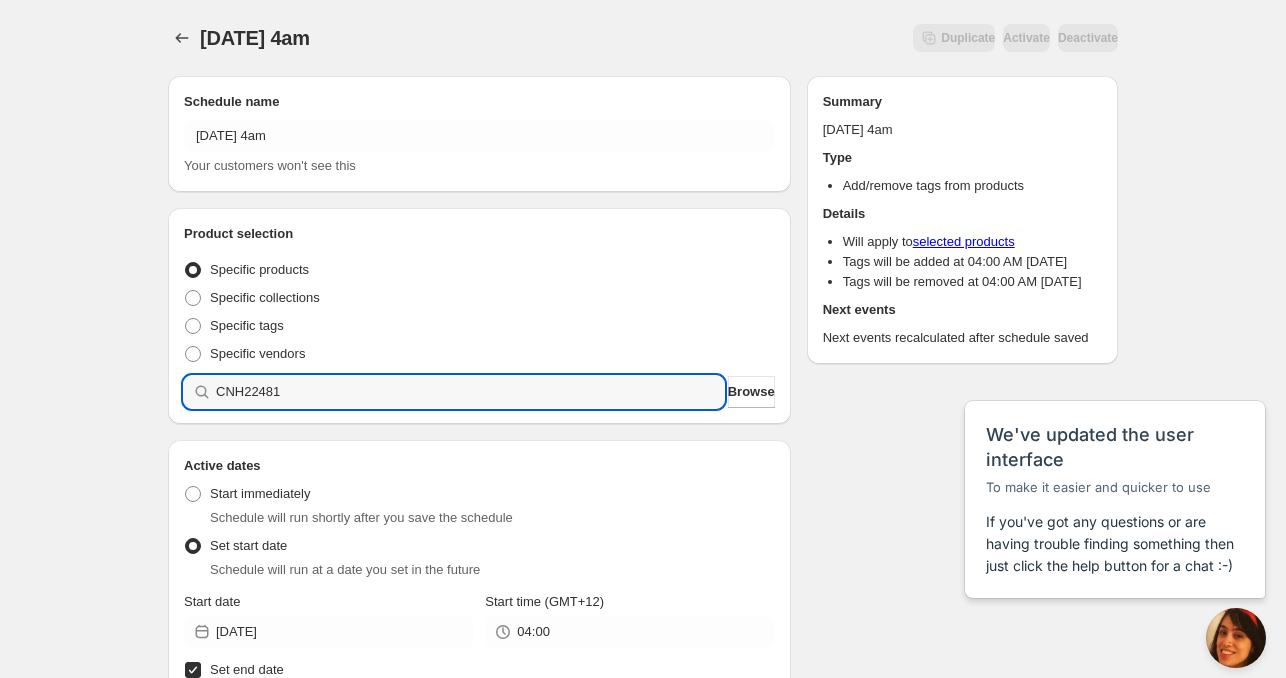 type 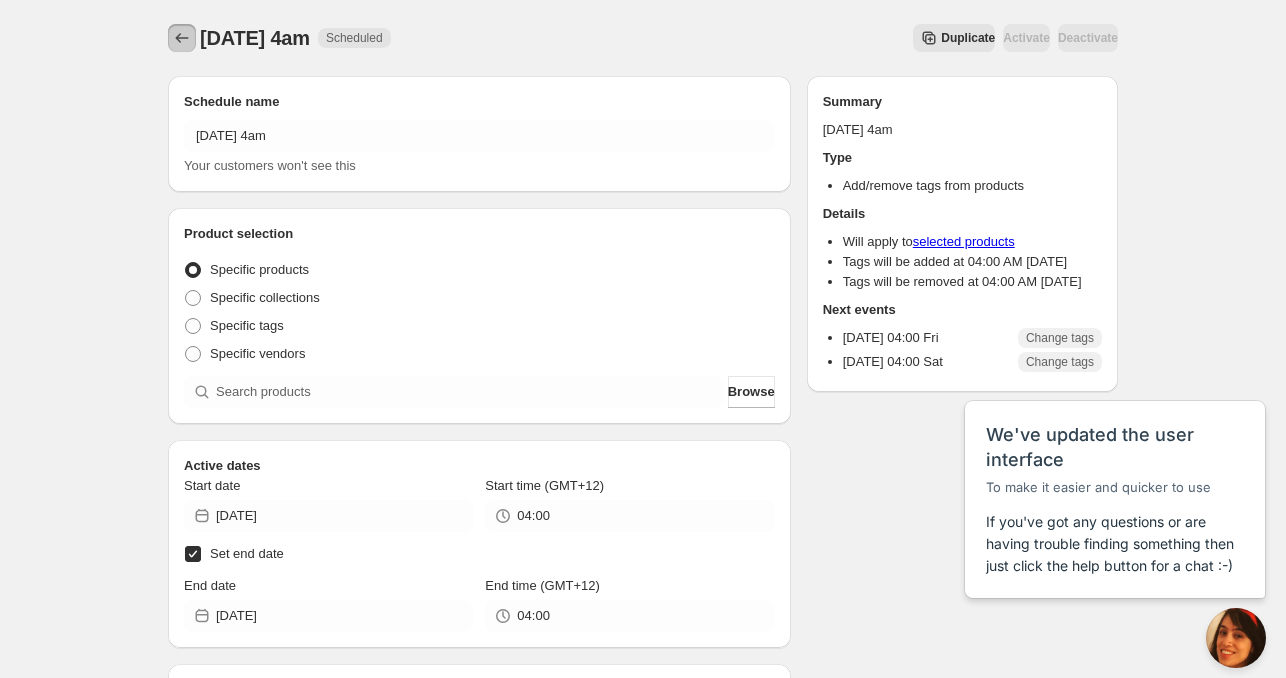 click 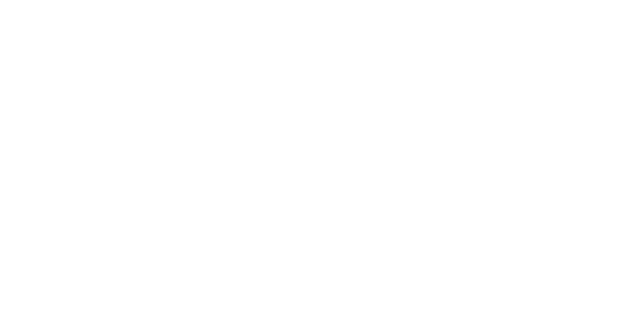 scroll, scrollTop: 0, scrollLeft: 0, axis: both 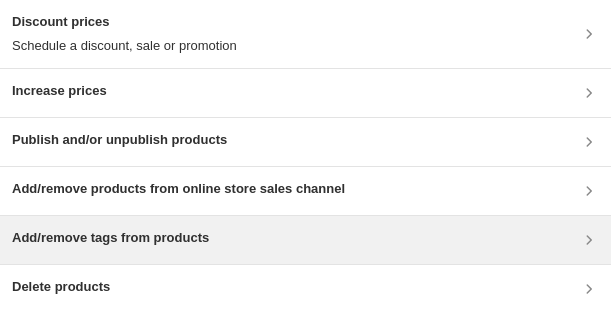 click on "Add/remove tags from products" at bounding box center [110, 238] 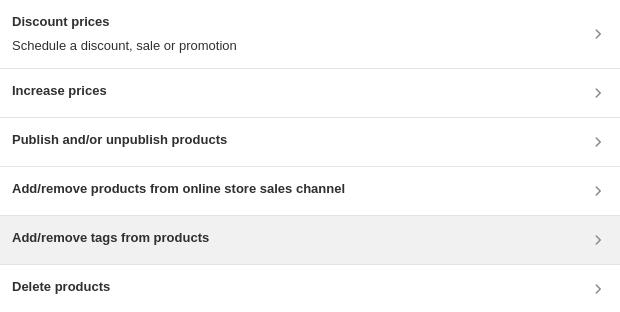 click on "Add/remove tags from products" at bounding box center (110, 238) 